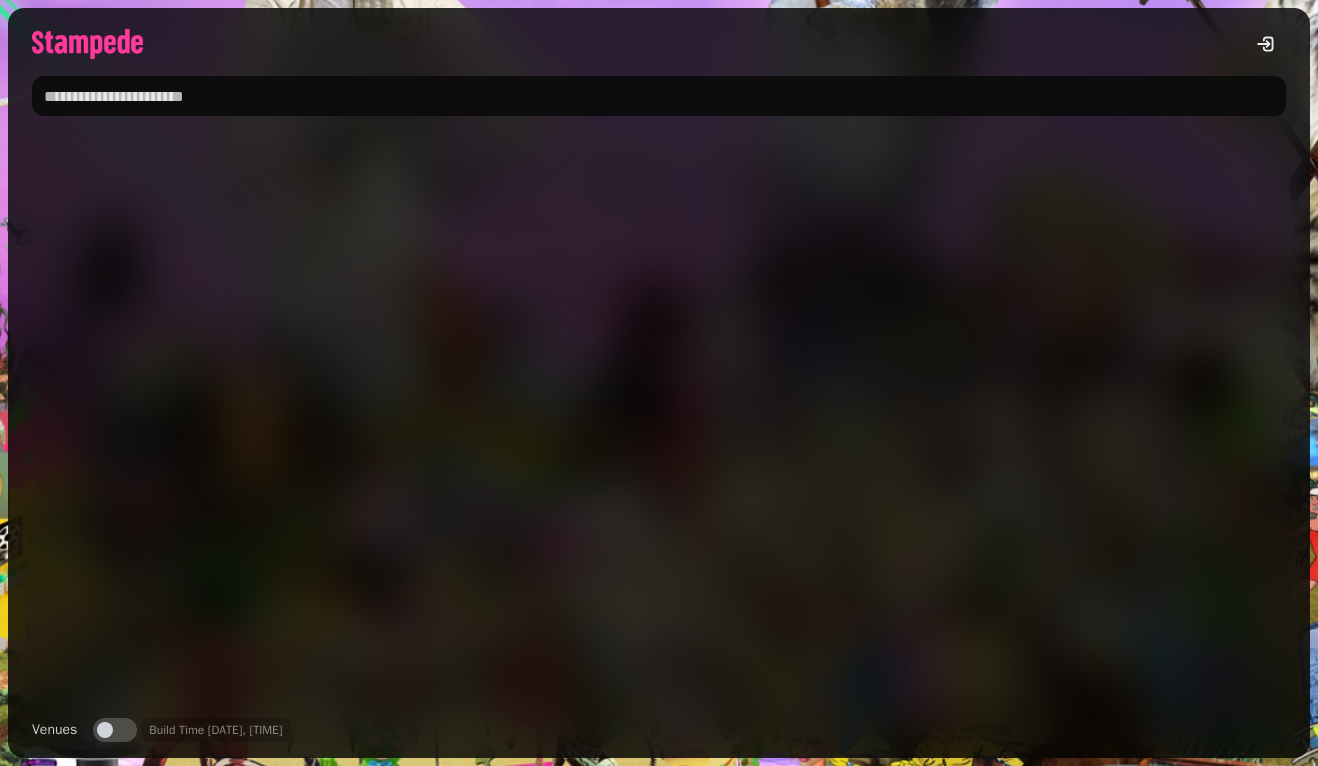 scroll, scrollTop: 0, scrollLeft: 0, axis: both 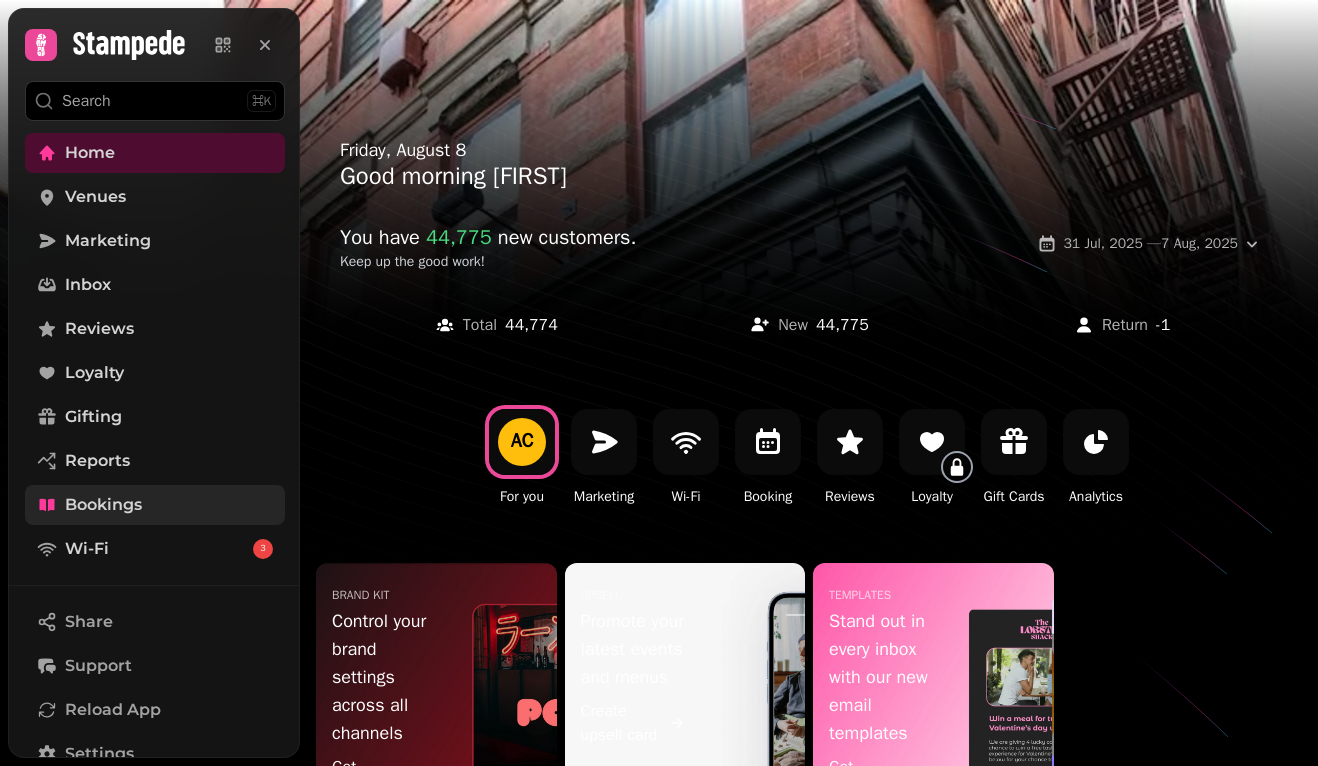 click on "Bookings" at bounding box center [103, 505] 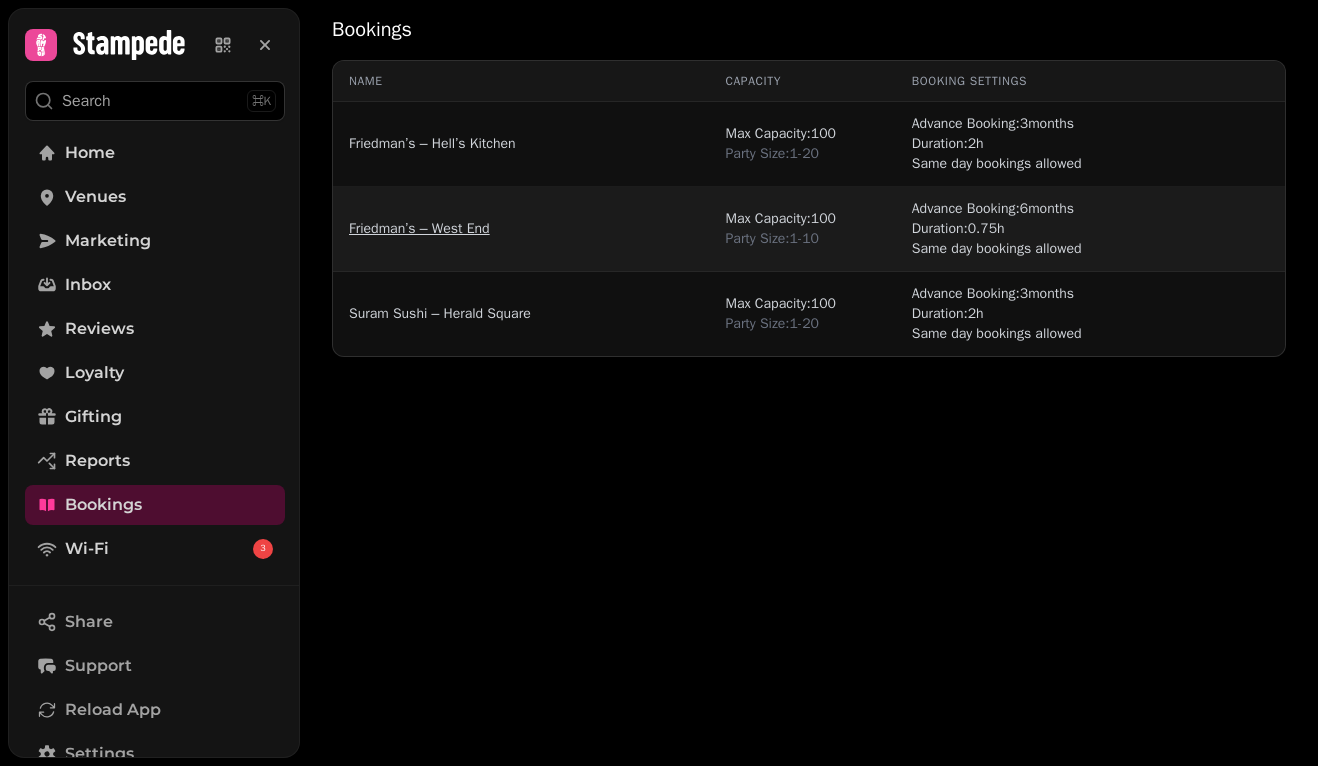 click on "Friedman’s – West End" at bounding box center (419, 229) 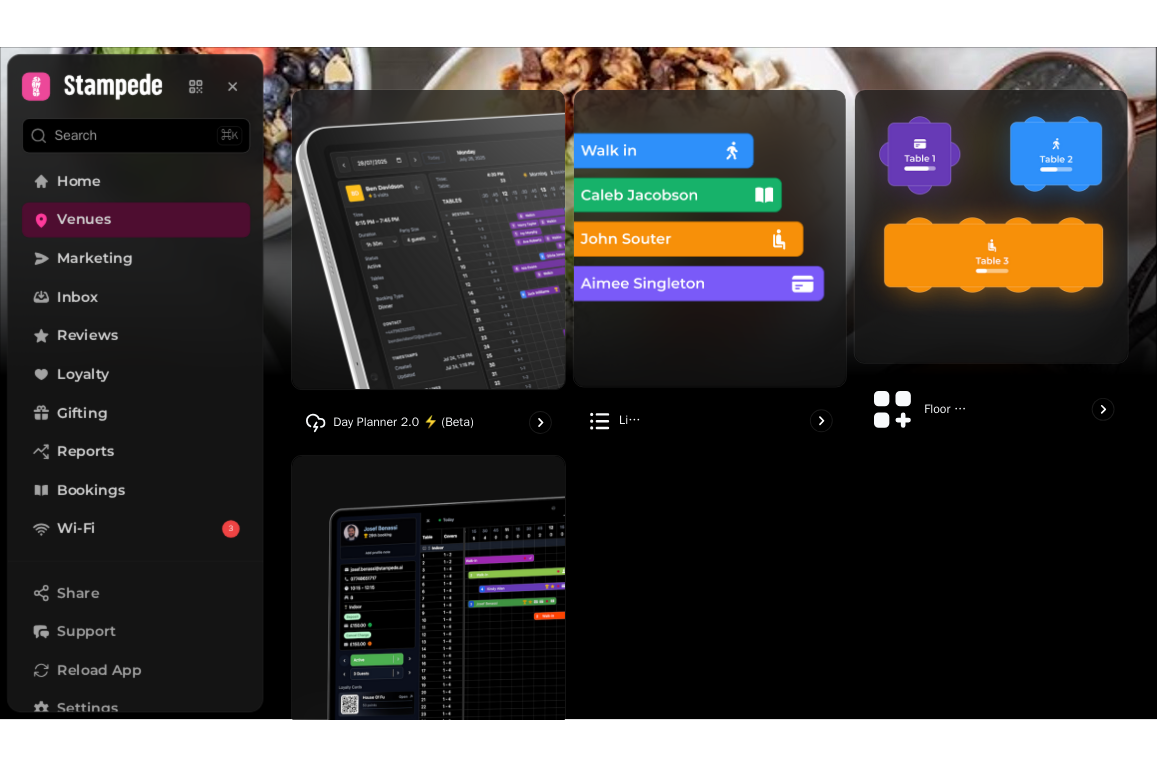 scroll, scrollTop: 195, scrollLeft: 0, axis: vertical 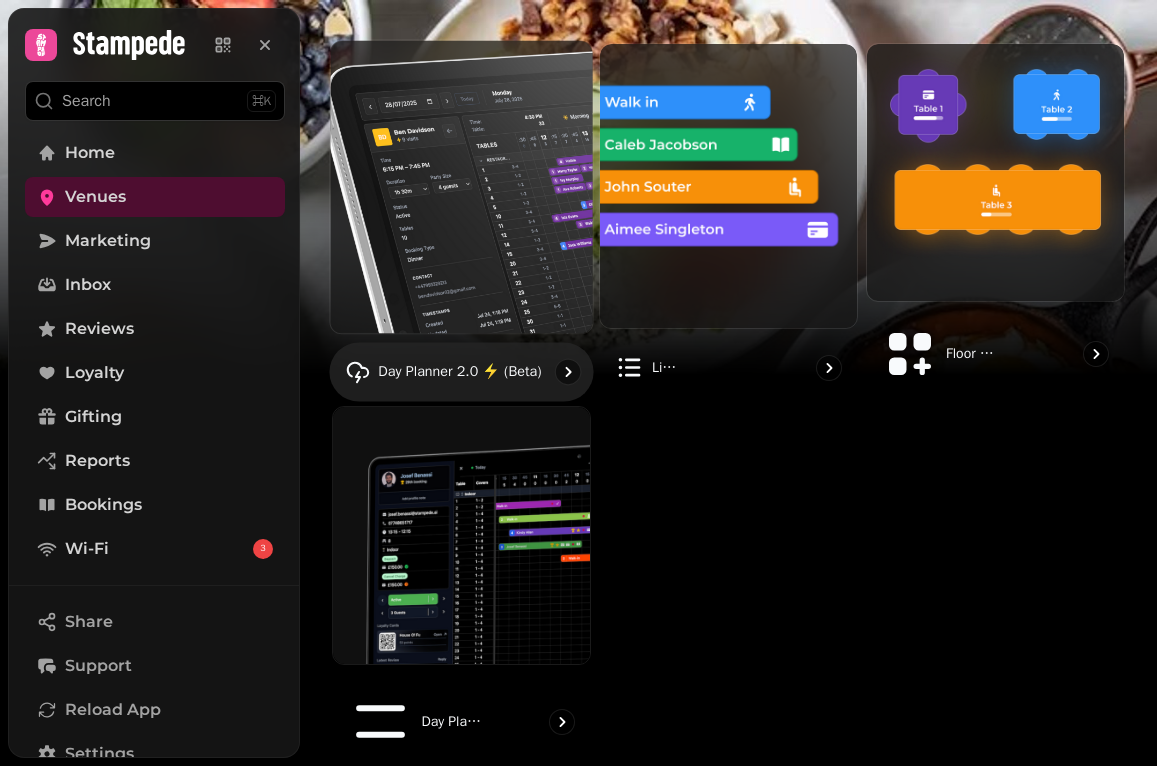 click at bounding box center (461, 187) 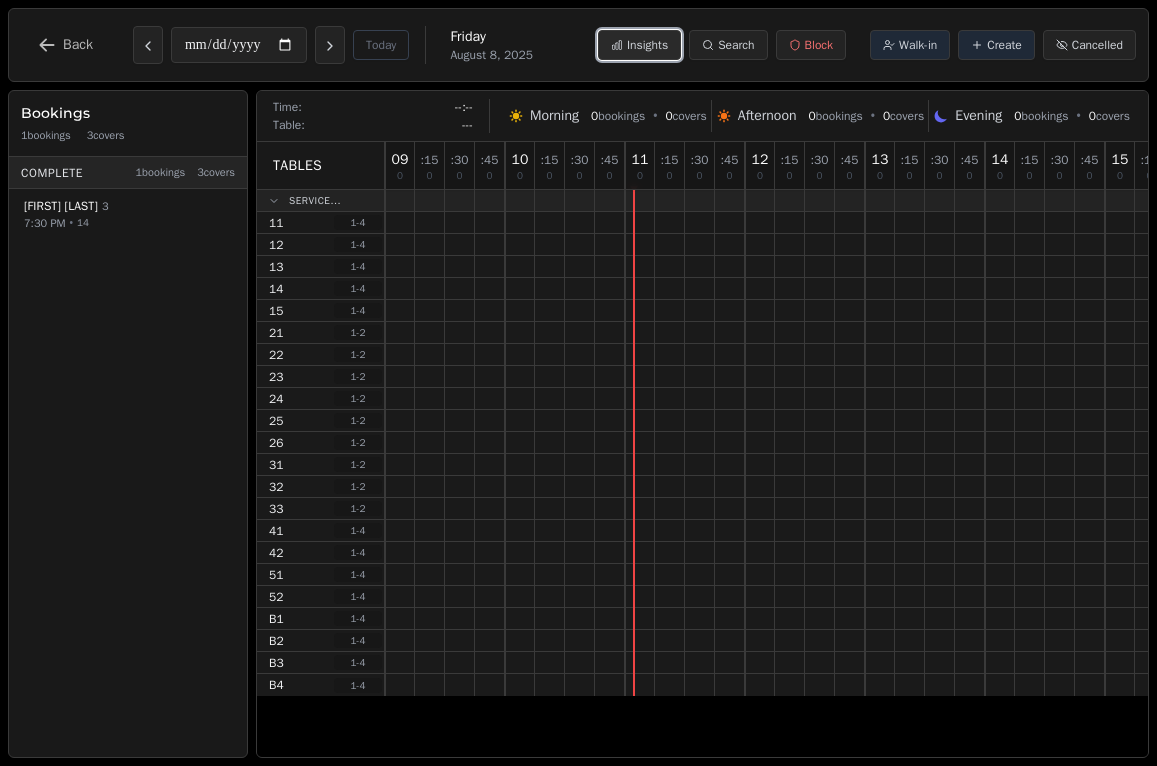 click on "Insights" at bounding box center (639, 45) 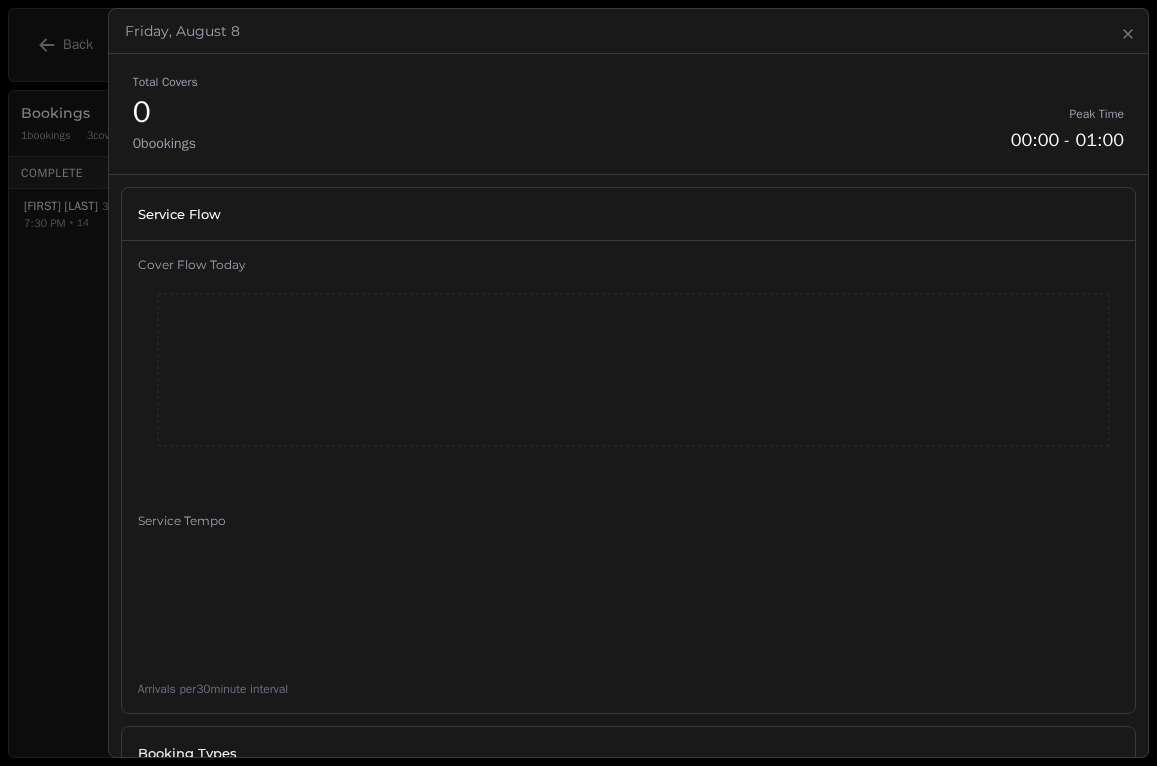 type 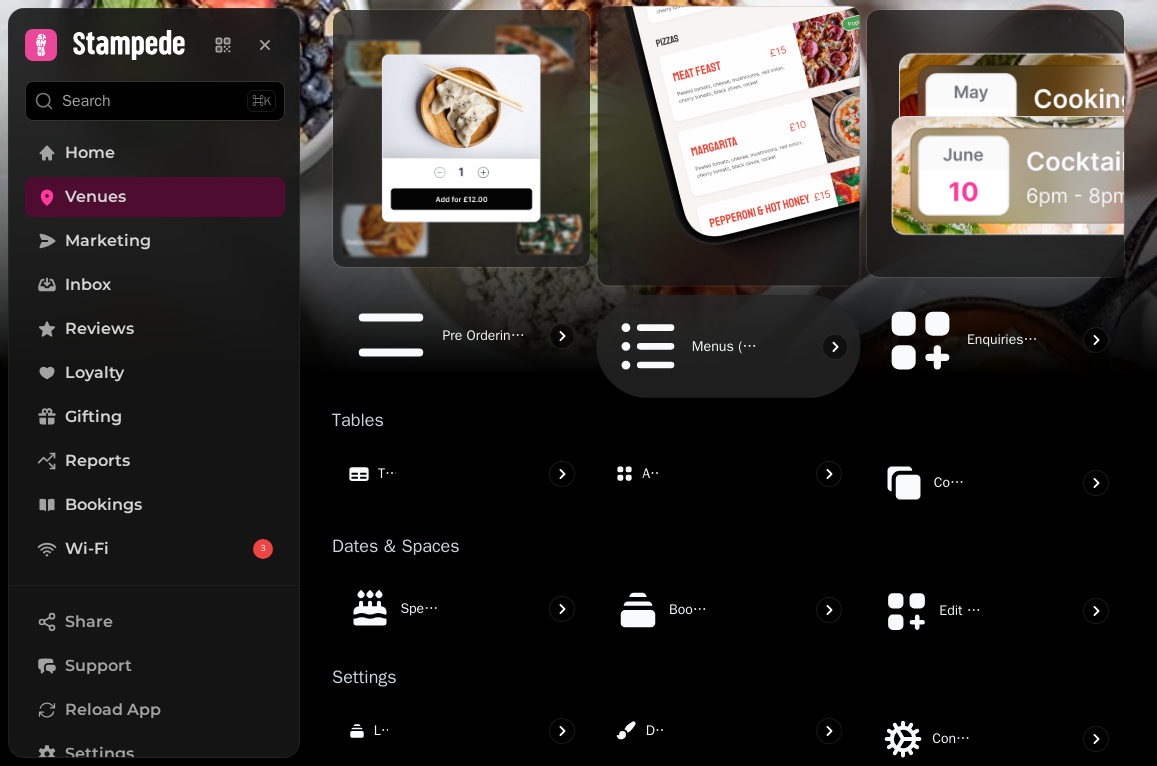 scroll, scrollTop: 985, scrollLeft: 0, axis: vertical 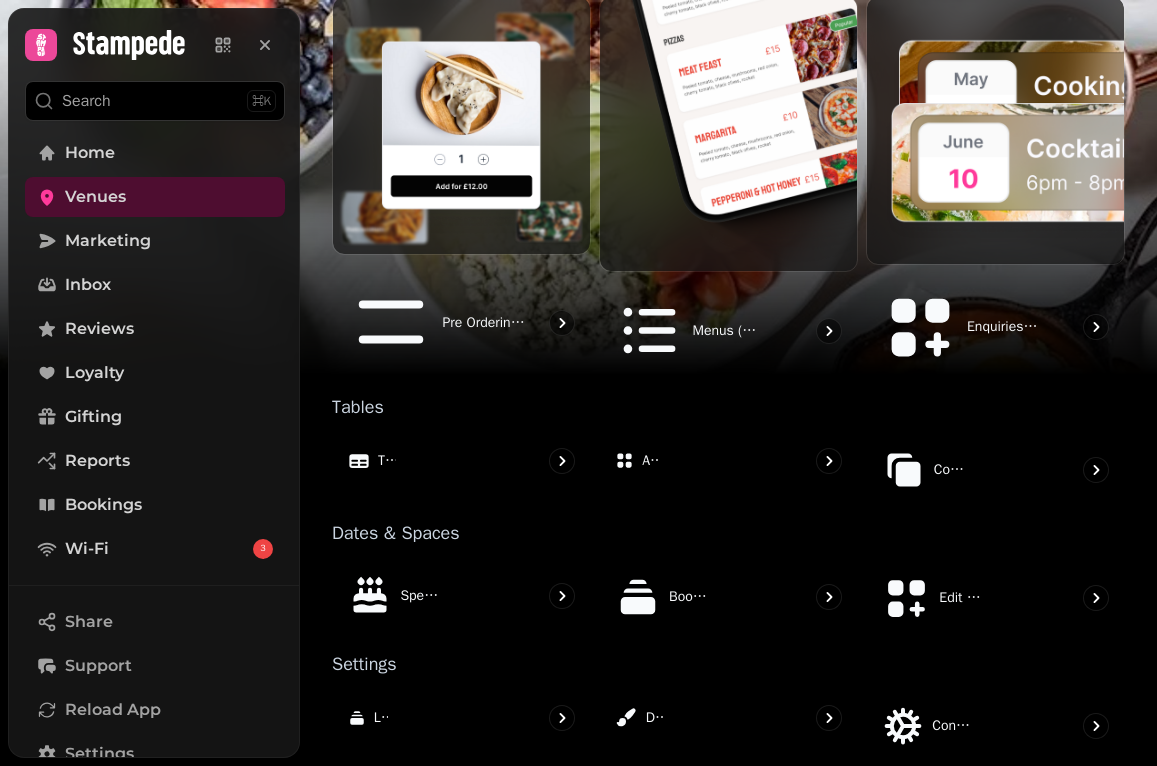 click on "reserve" at bounding box center [461, 914] 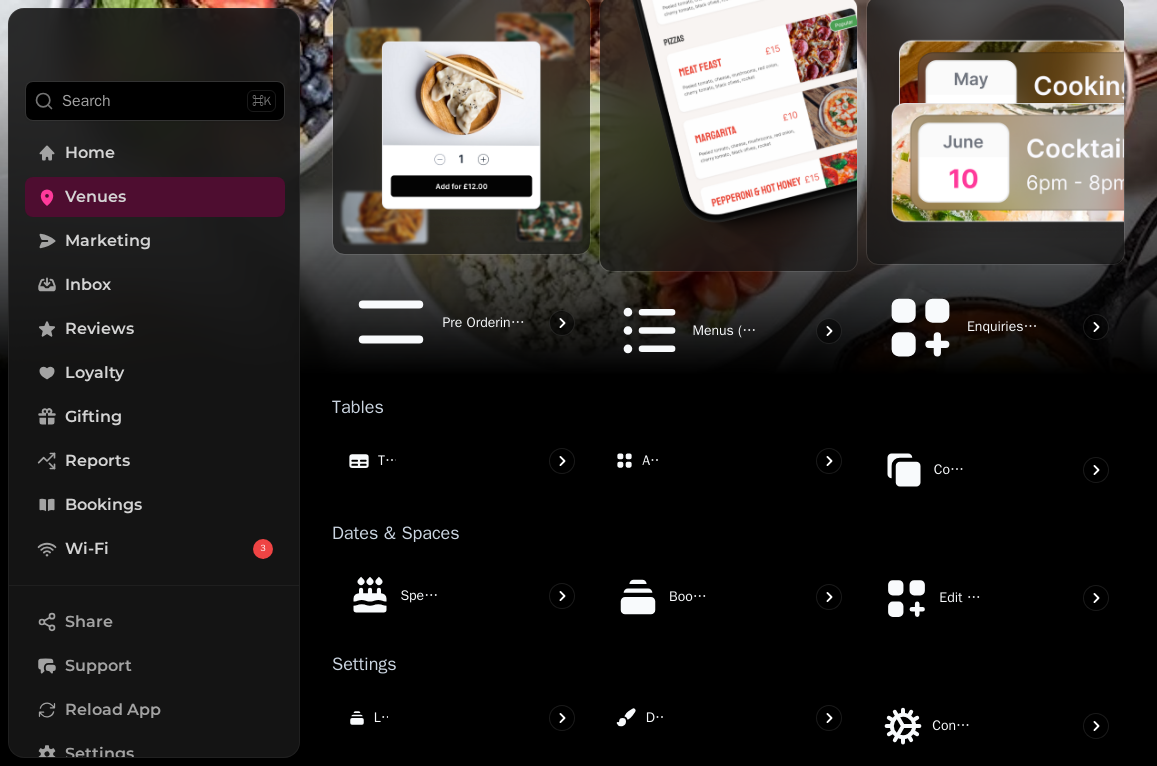 scroll, scrollTop: 0, scrollLeft: 0, axis: both 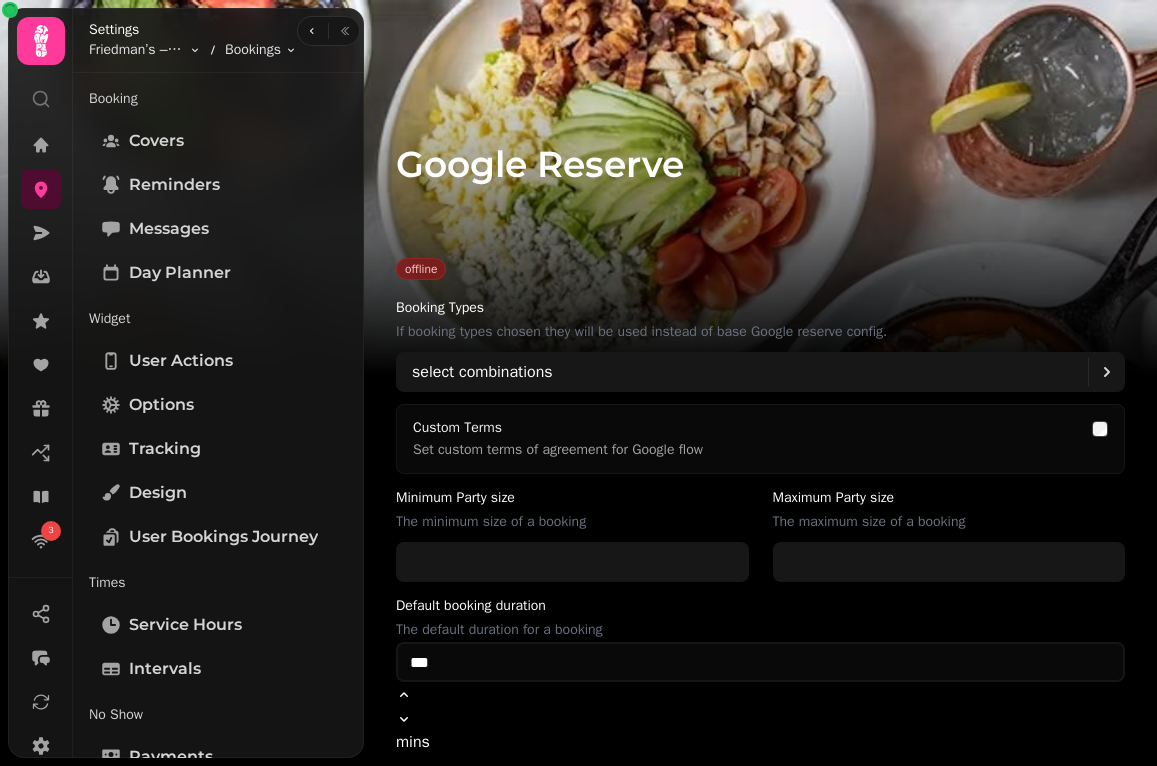 type on "*" 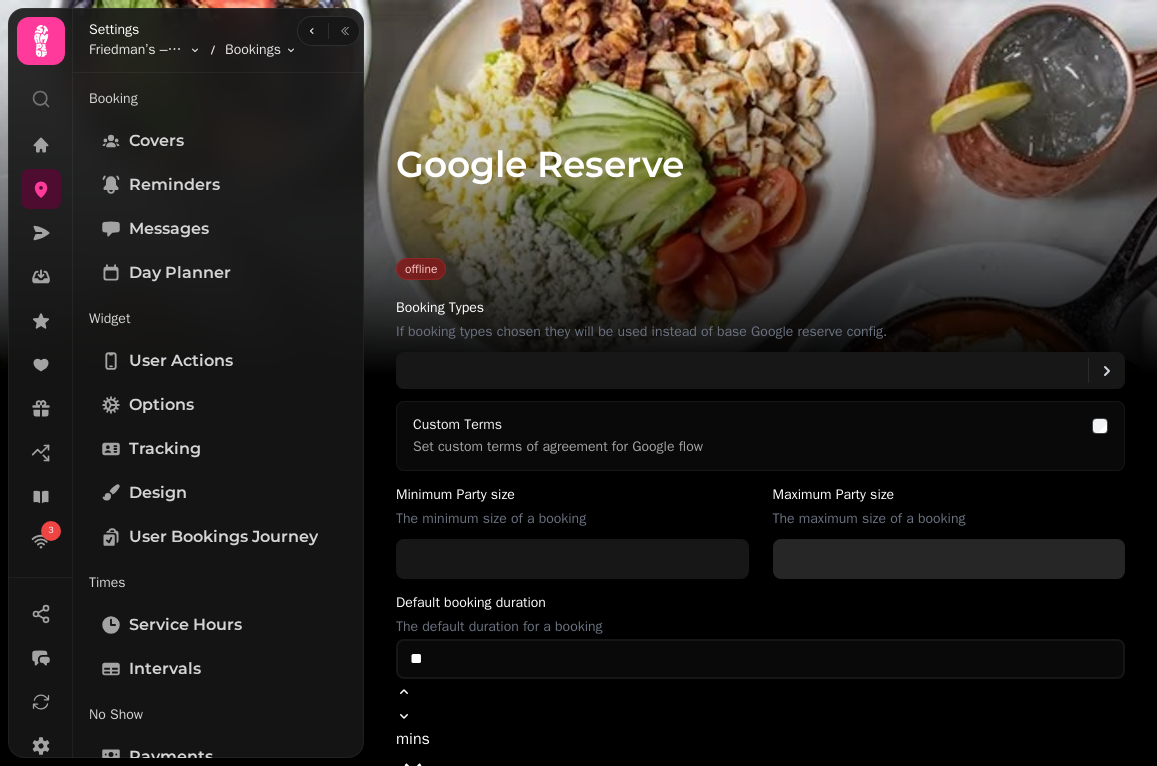 click on "**" at bounding box center [949, 559] 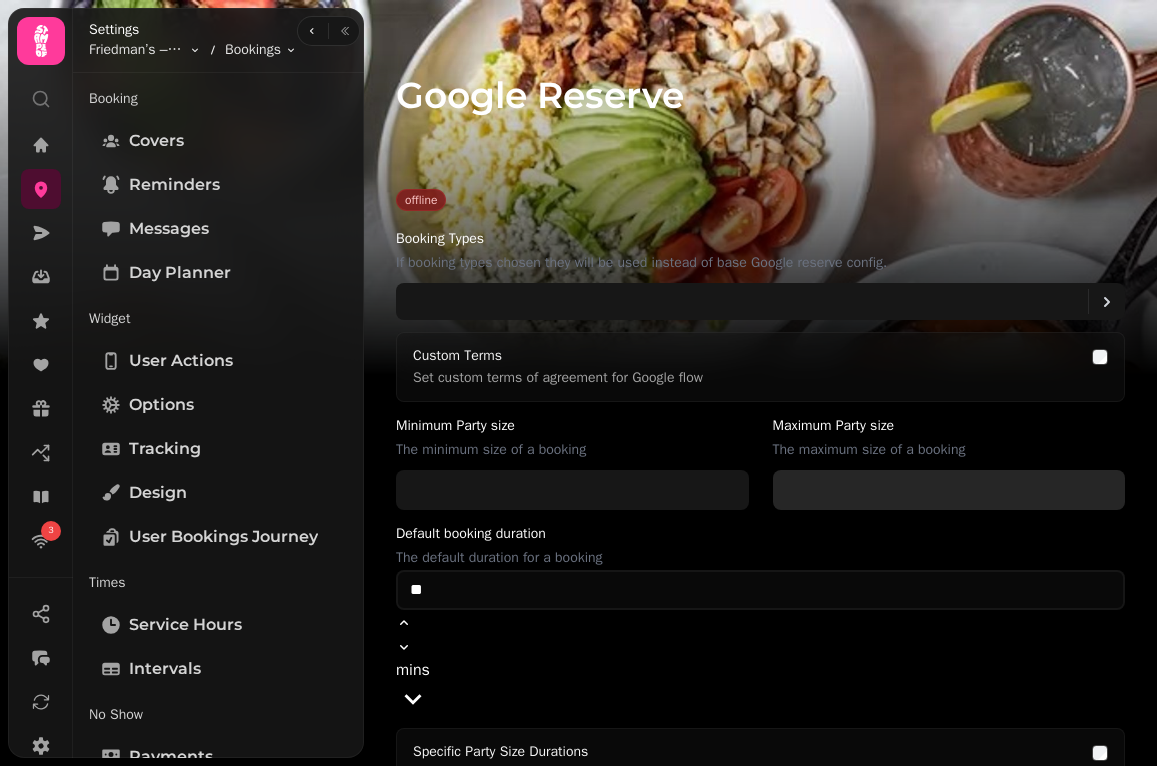 scroll, scrollTop: 74, scrollLeft: 0, axis: vertical 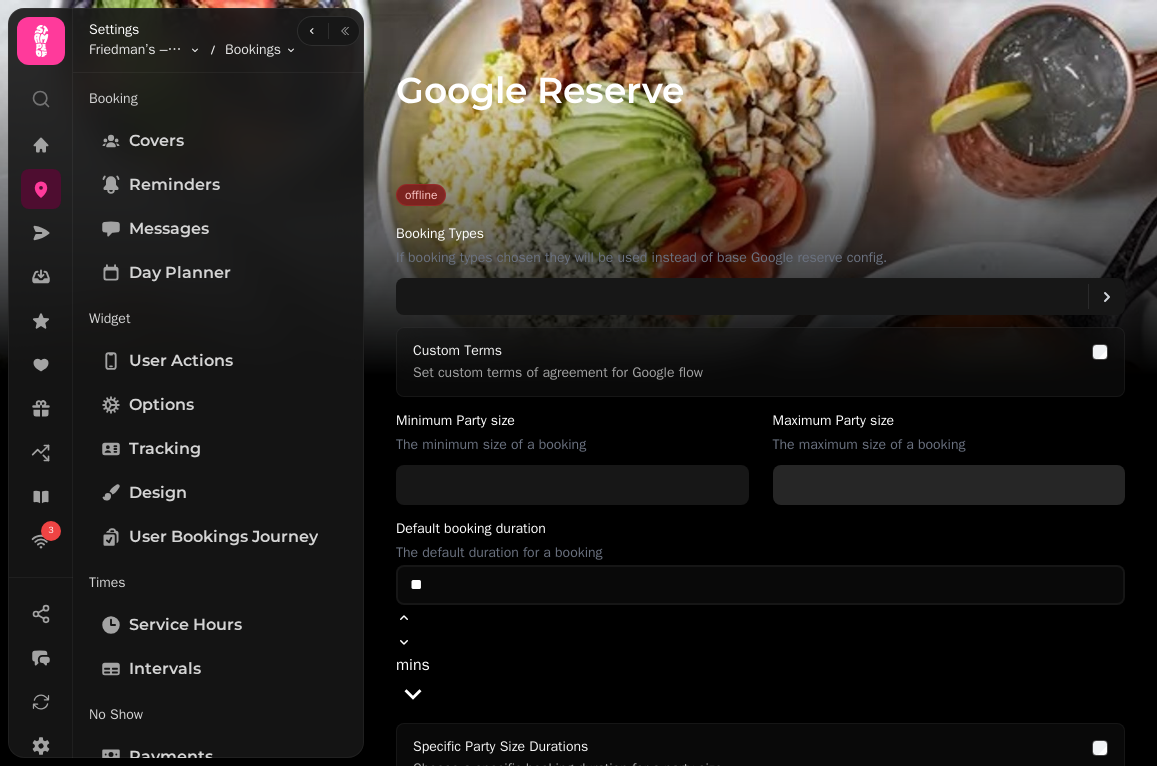 type on "**" 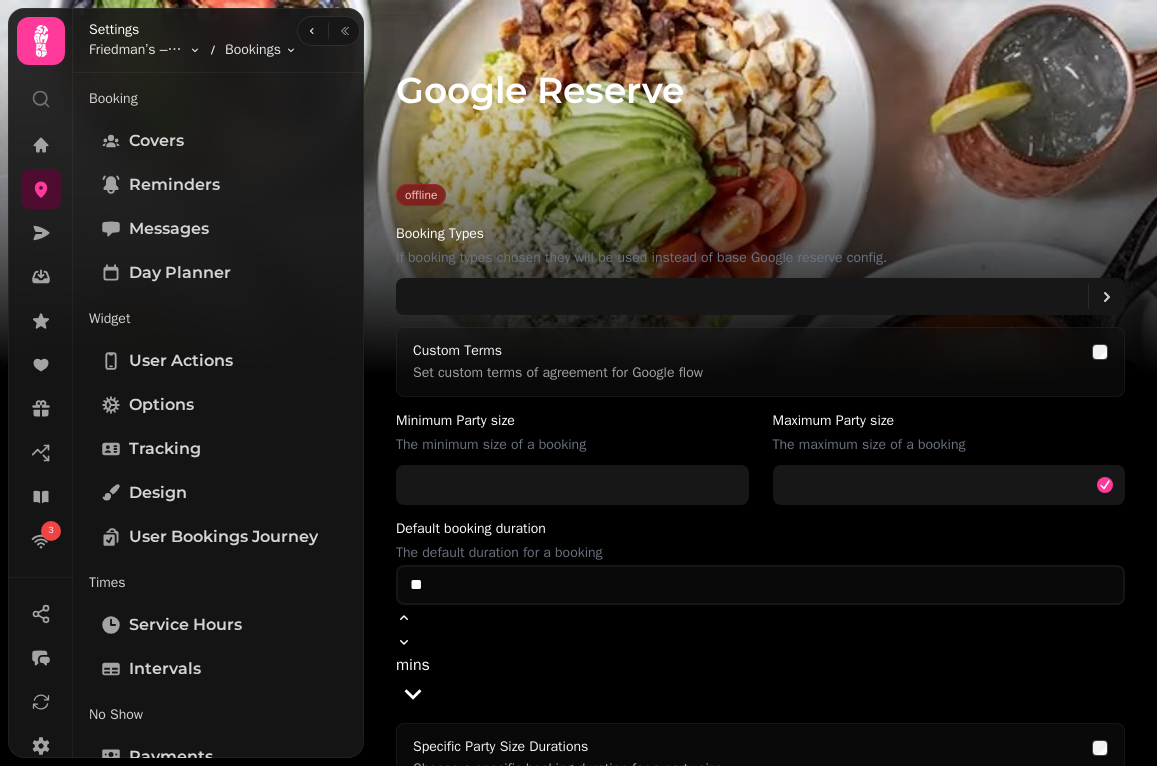 click on "The minimum size of a booking" at bounding box center (572, 445) 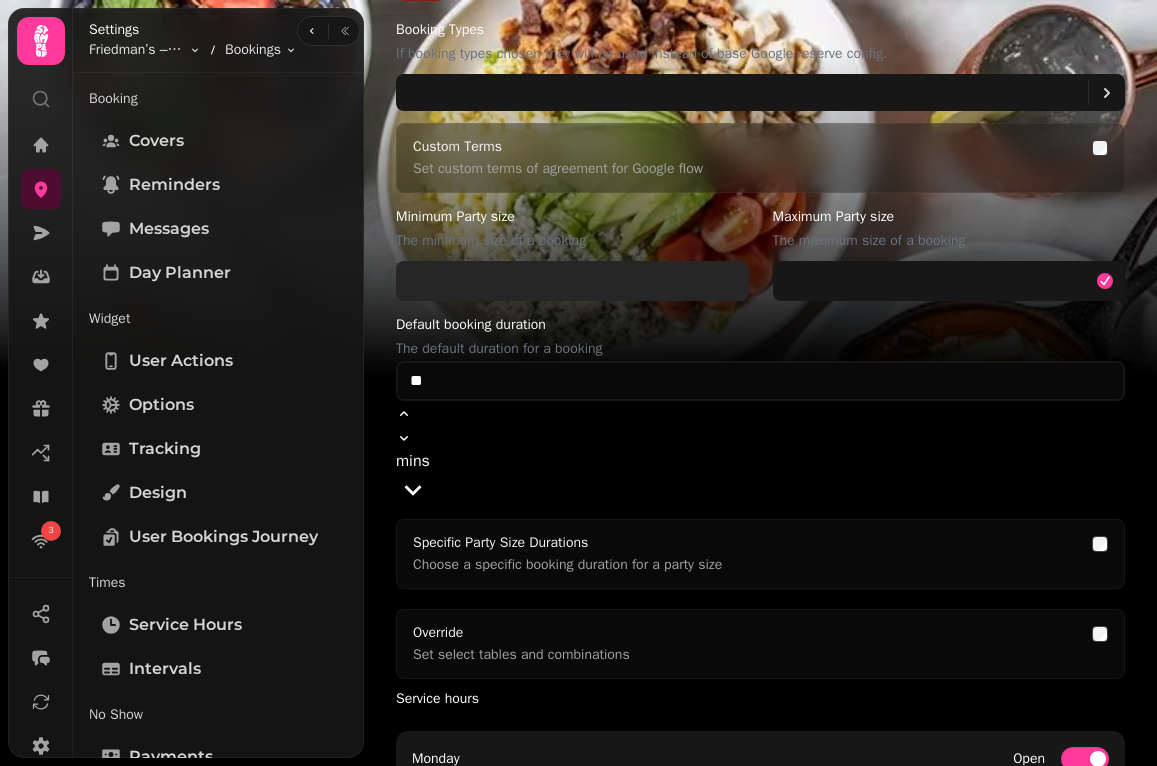 scroll, scrollTop: 0, scrollLeft: 0, axis: both 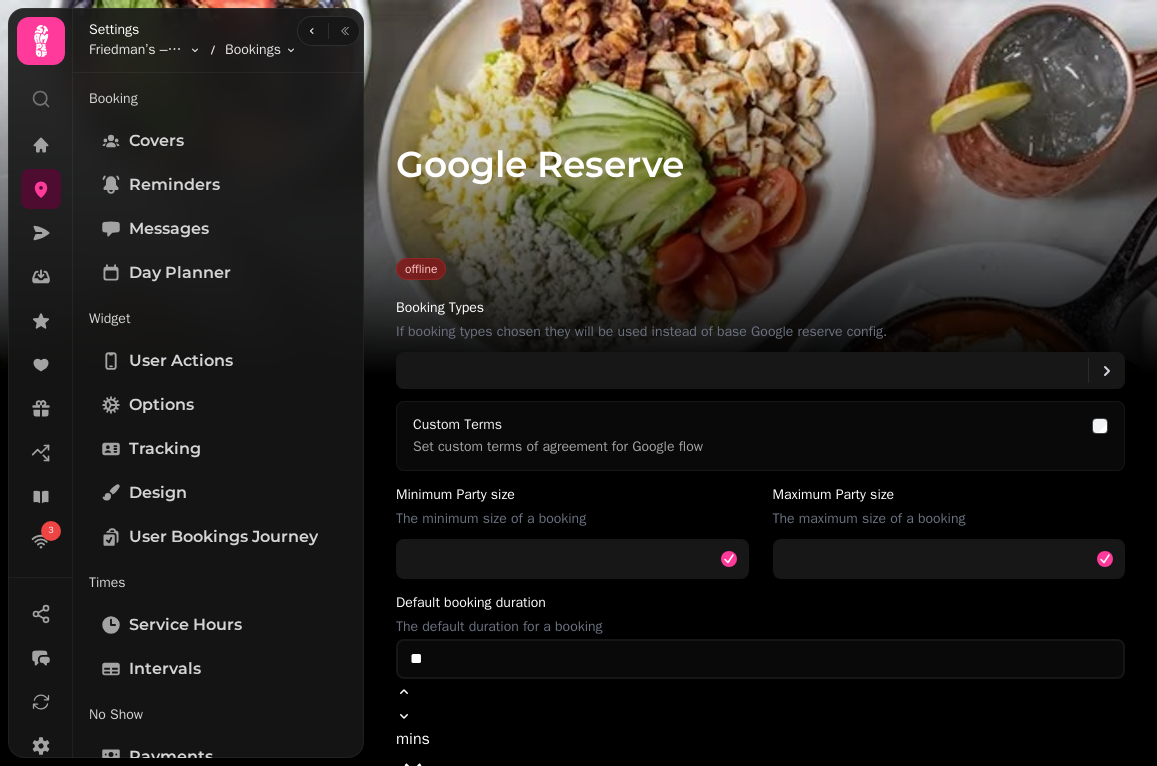click on "Booking Types If booking types chosen they will be used instead of base Google reserve config." at bounding box center (760, 342) 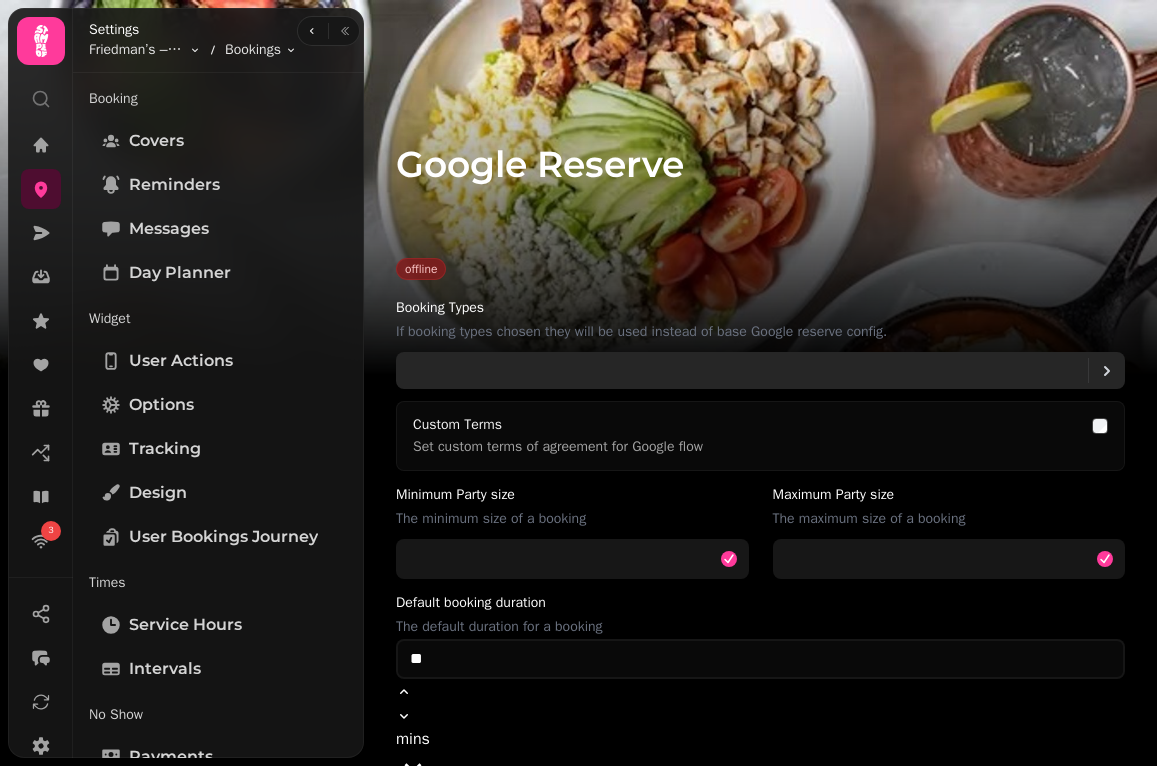 click at bounding box center (750, 370) 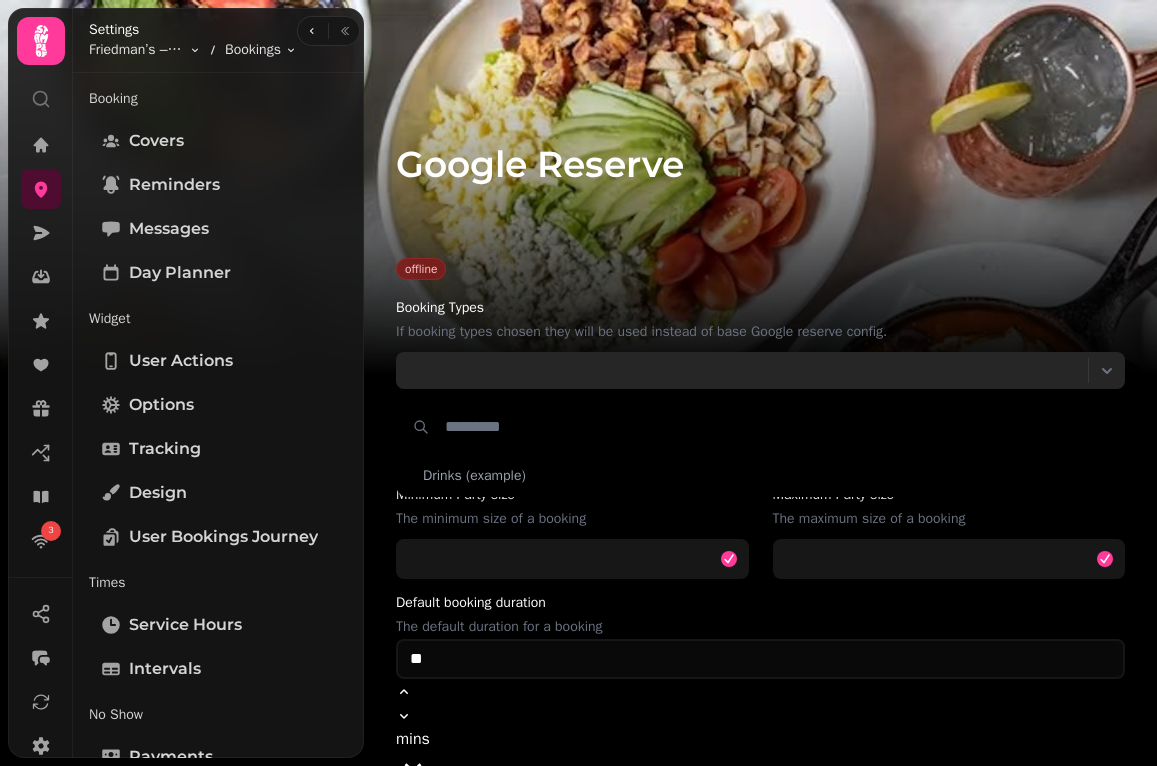 click at bounding box center (750, 370) 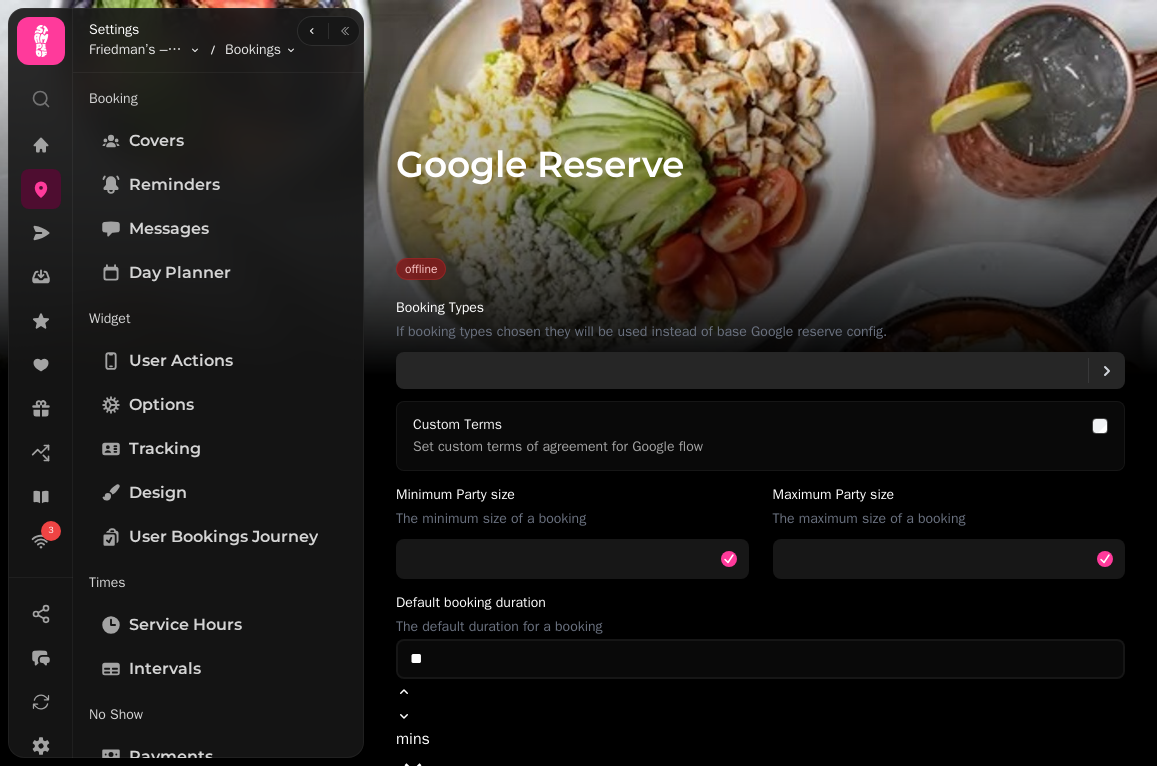 click at bounding box center (750, 370) 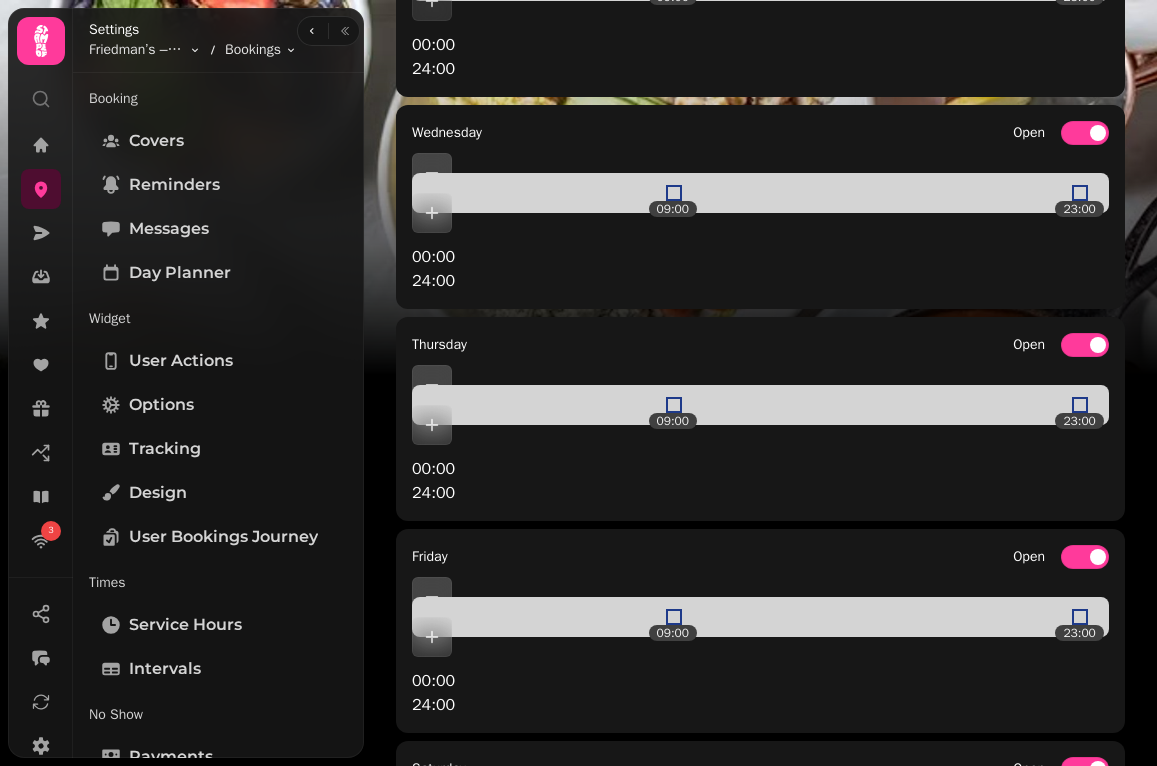 scroll, scrollTop: 1390, scrollLeft: 0, axis: vertical 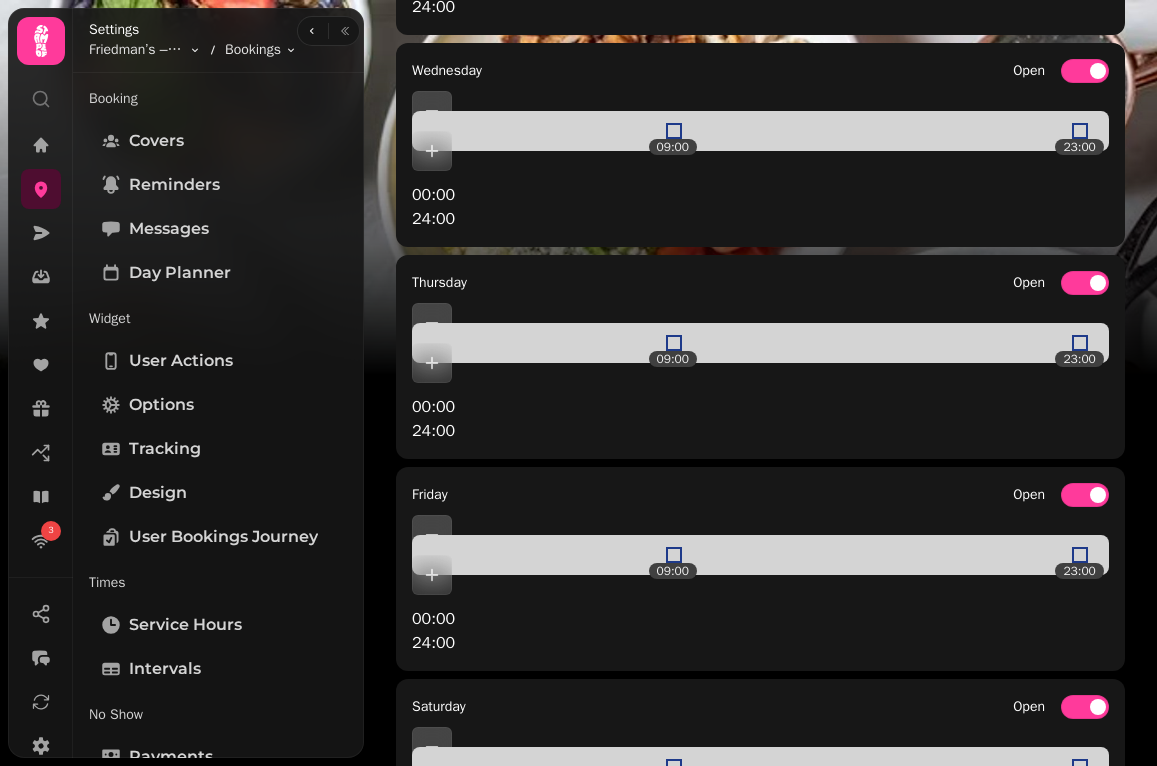click on "Save" at bounding box center (1081, 1200) 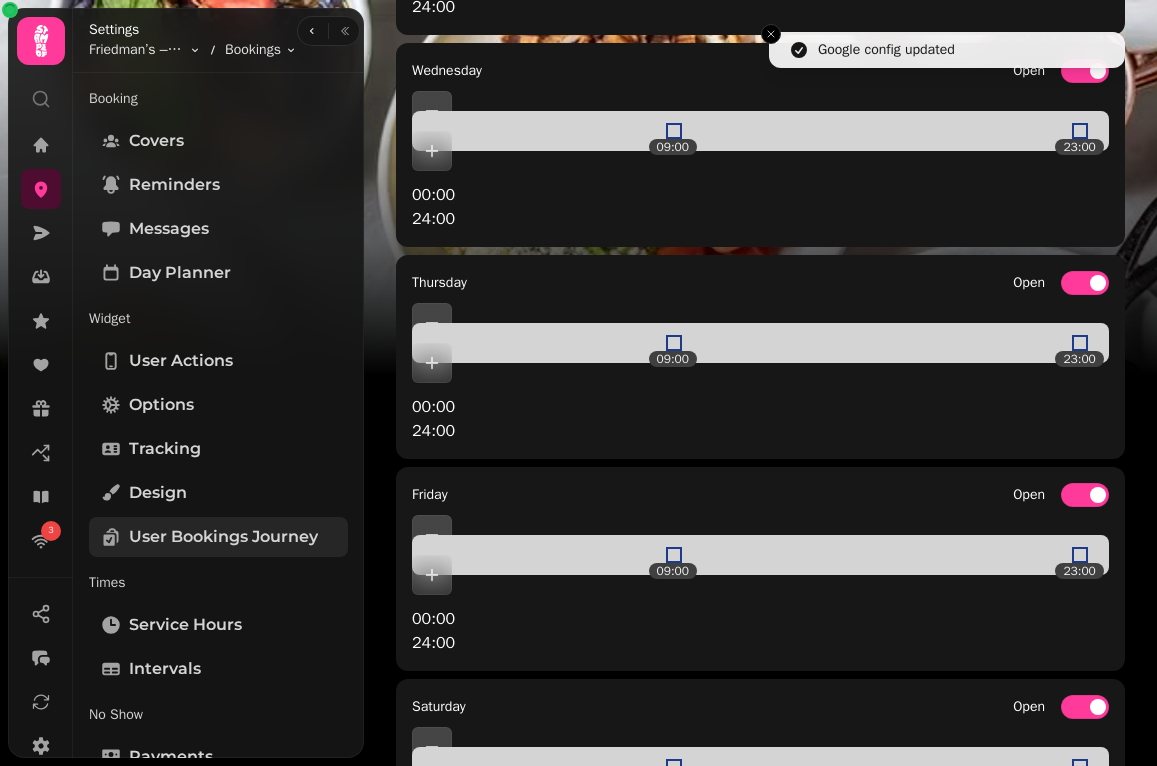 click on "User Bookings Journey" at bounding box center (223, 537) 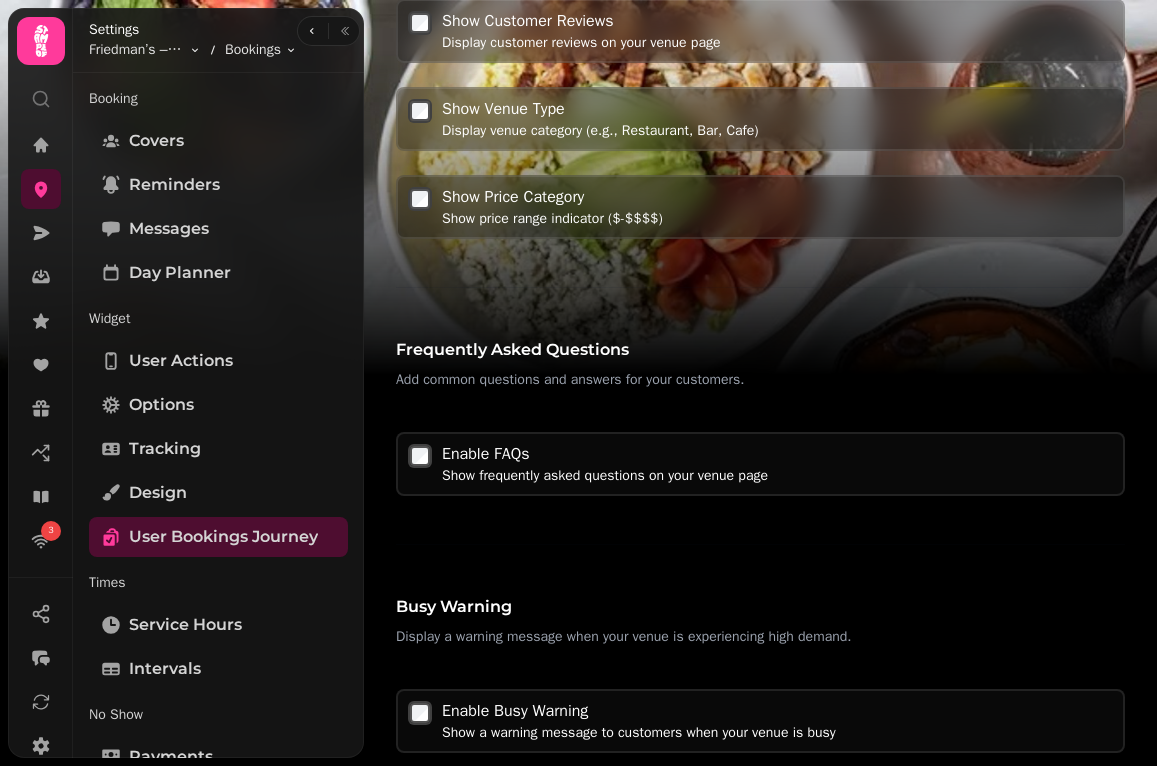 scroll, scrollTop: 624, scrollLeft: 0, axis: vertical 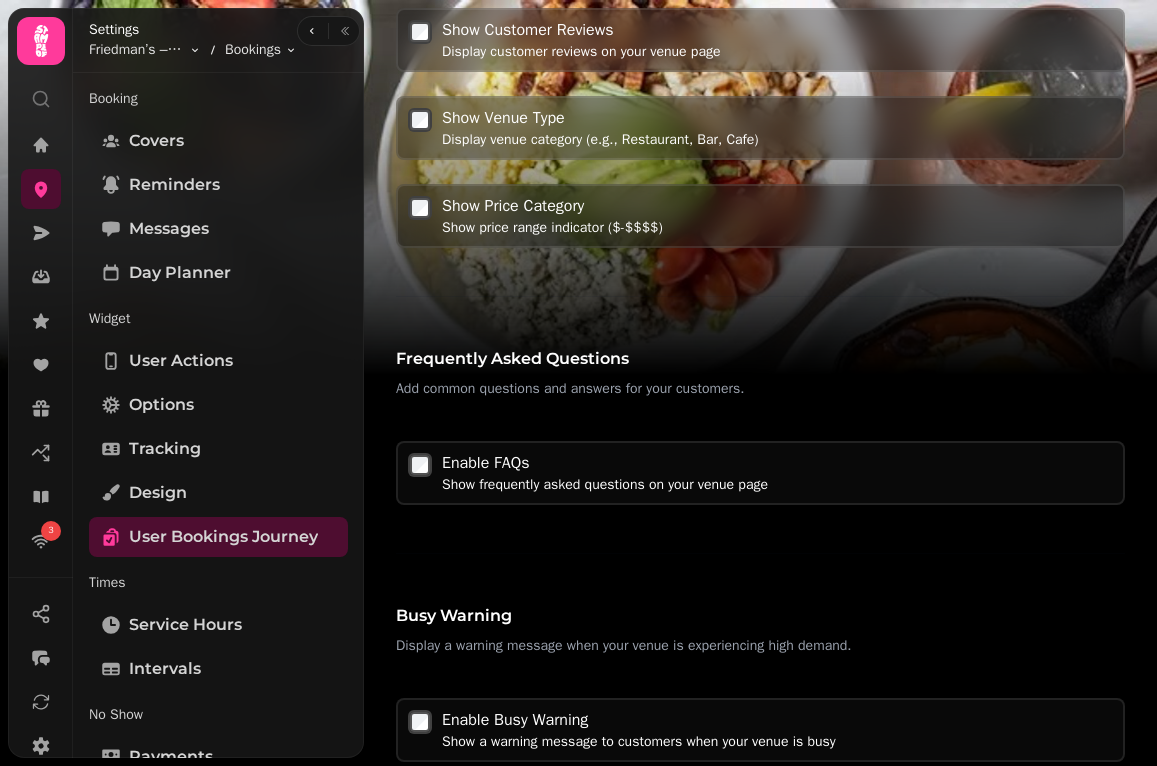 click on "Show price range indicator ($-$$$$)" at bounding box center (552, 228) 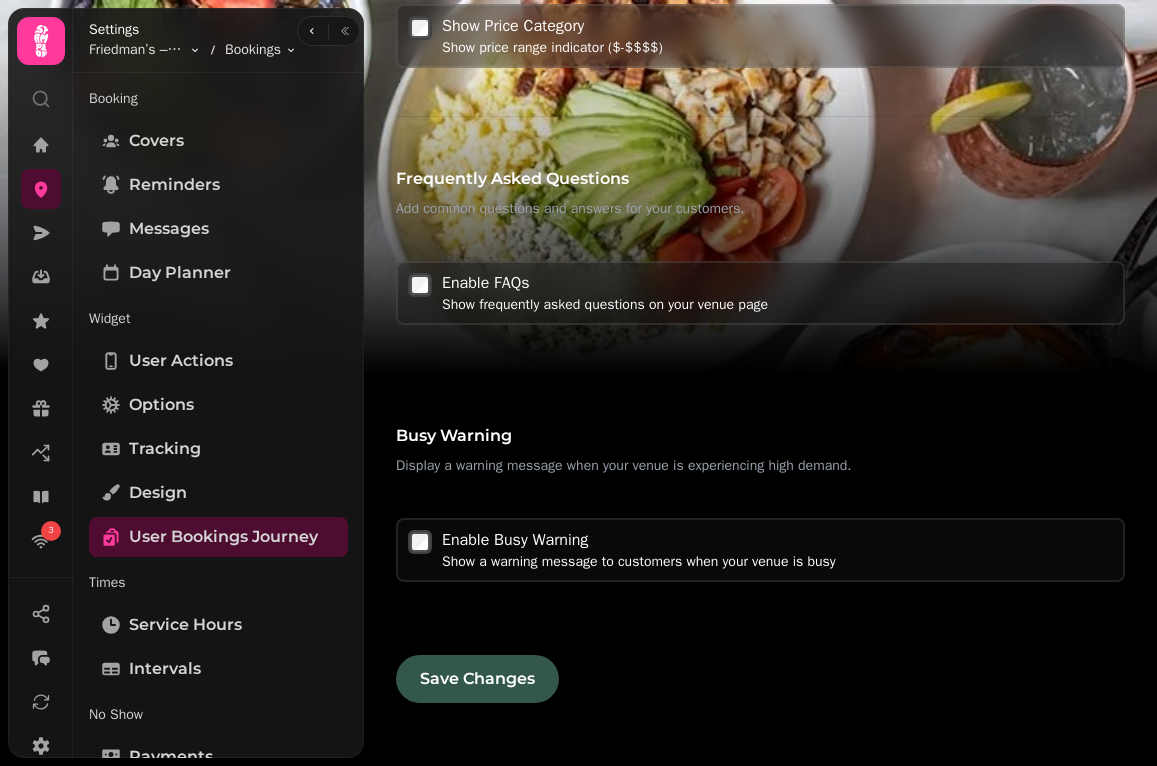 scroll, scrollTop: 812, scrollLeft: 0, axis: vertical 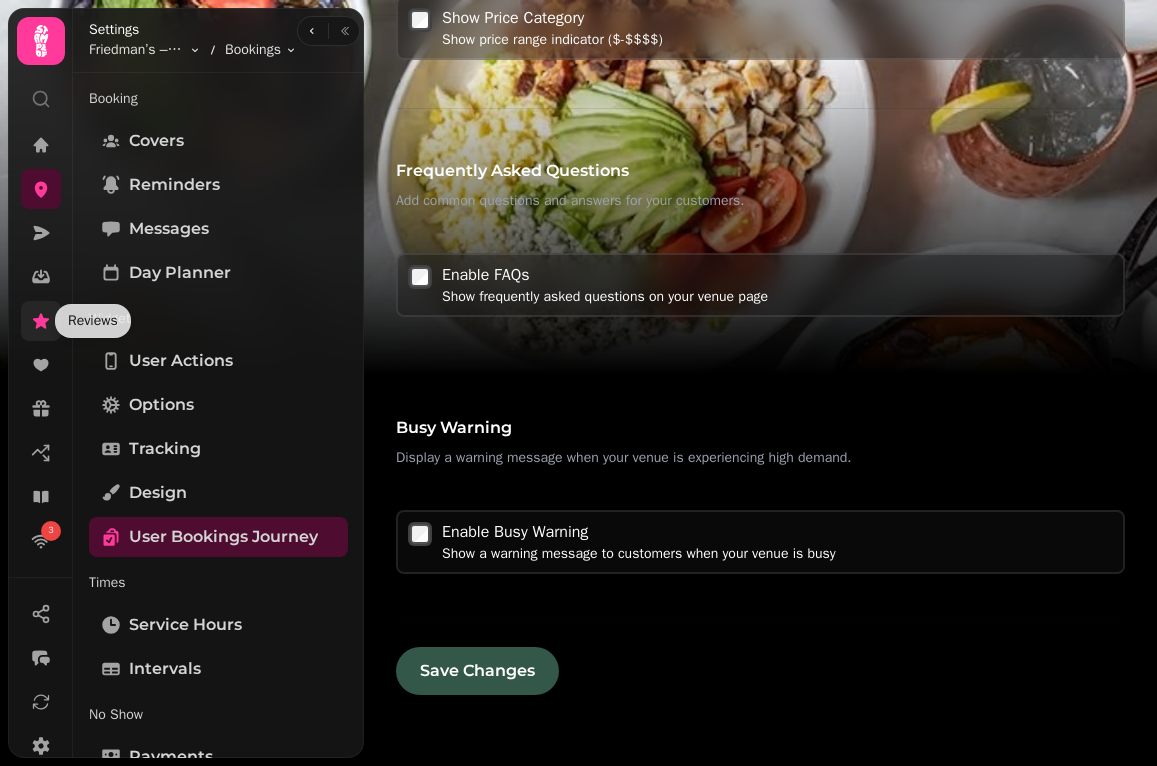 click 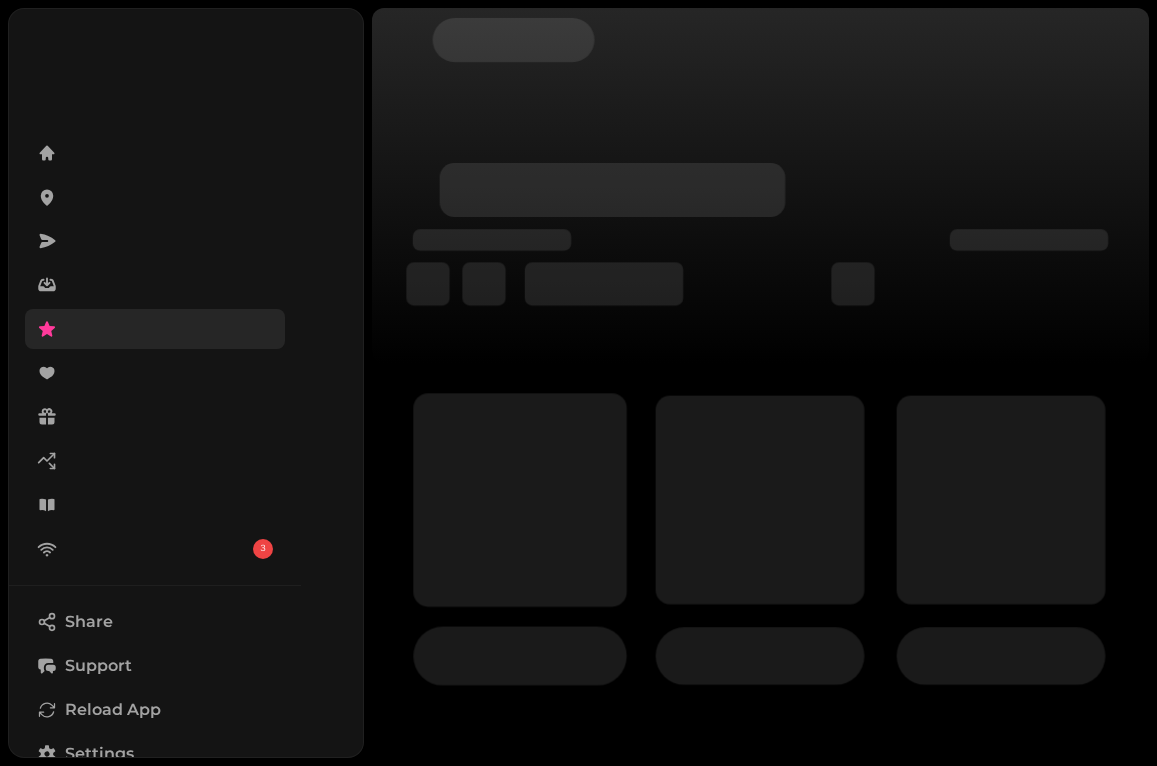 scroll, scrollTop: 0, scrollLeft: 0, axis: both 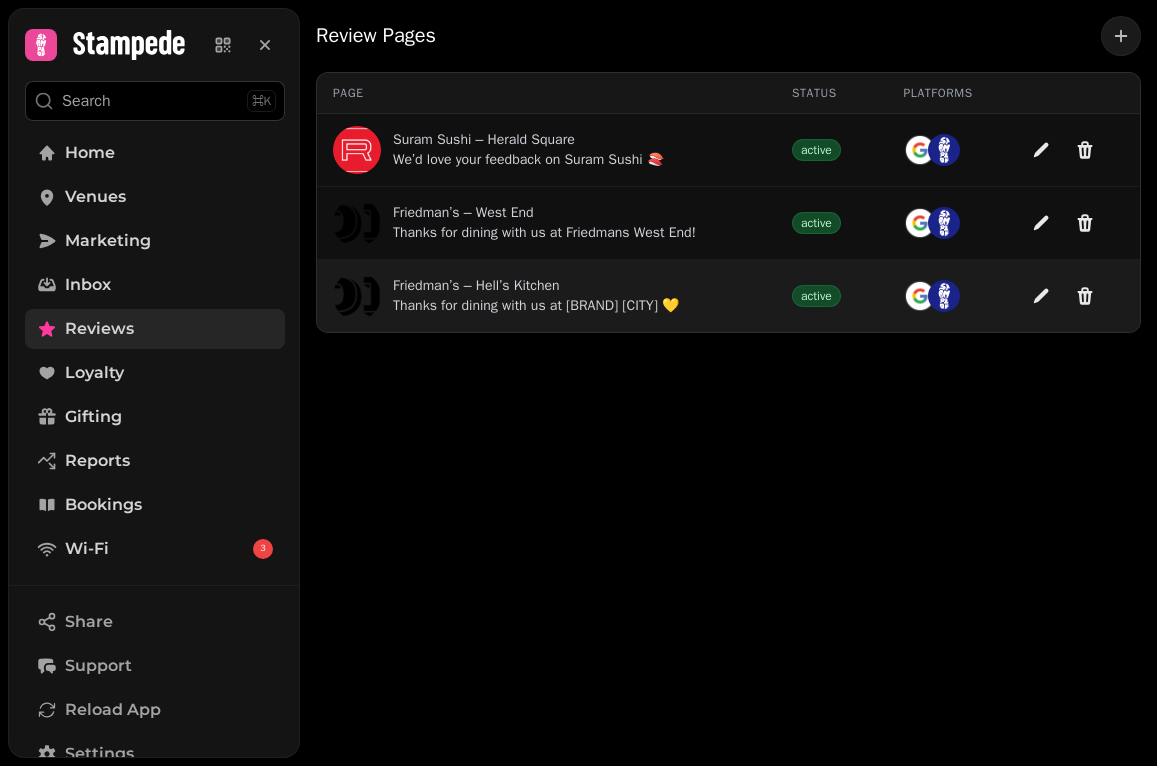 click on "Thanks for dining with us at Friedman’s Hell’s Kitchen 💛" at bounding box center (536, 306) 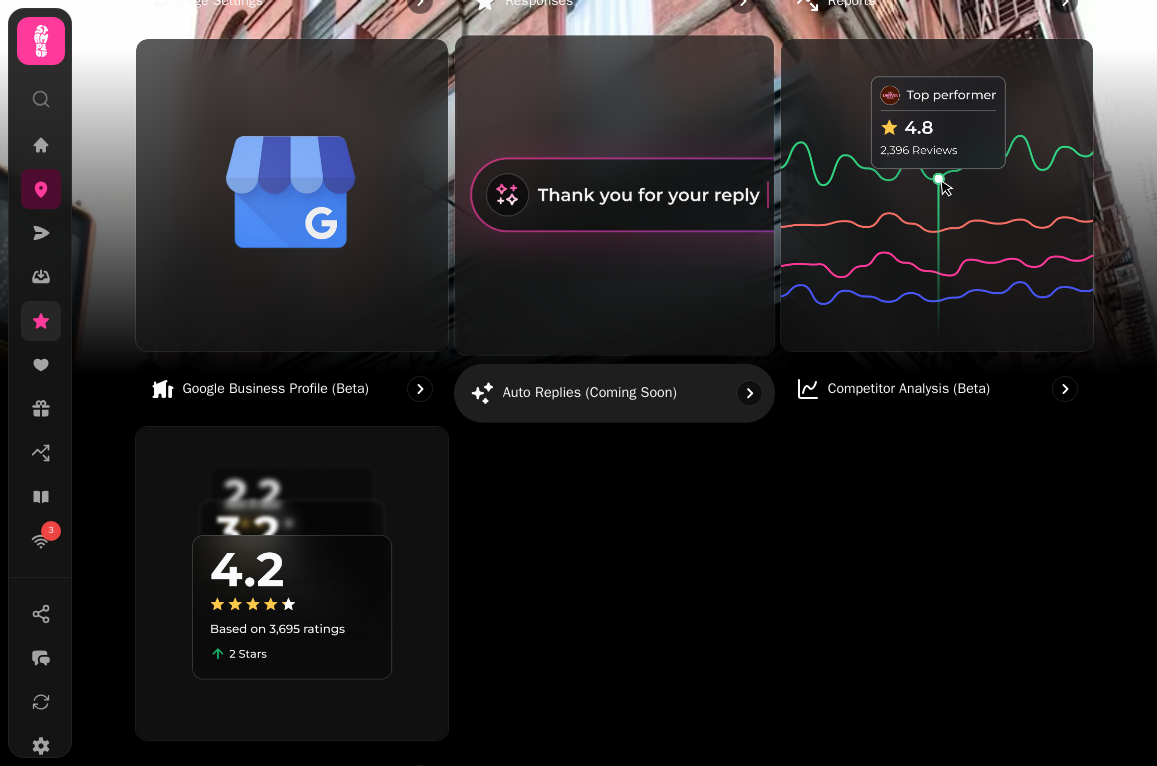 scroll, scrollTop: 644, scrollLeft: 0, axis: vertical 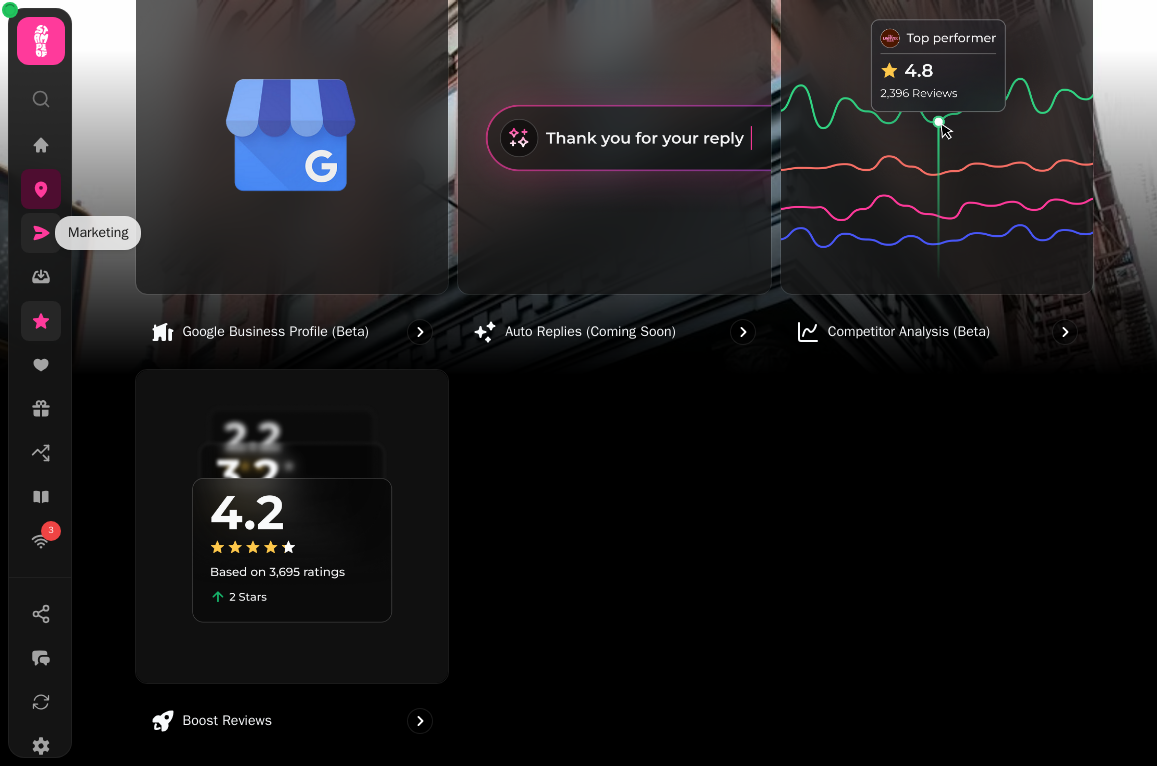 click 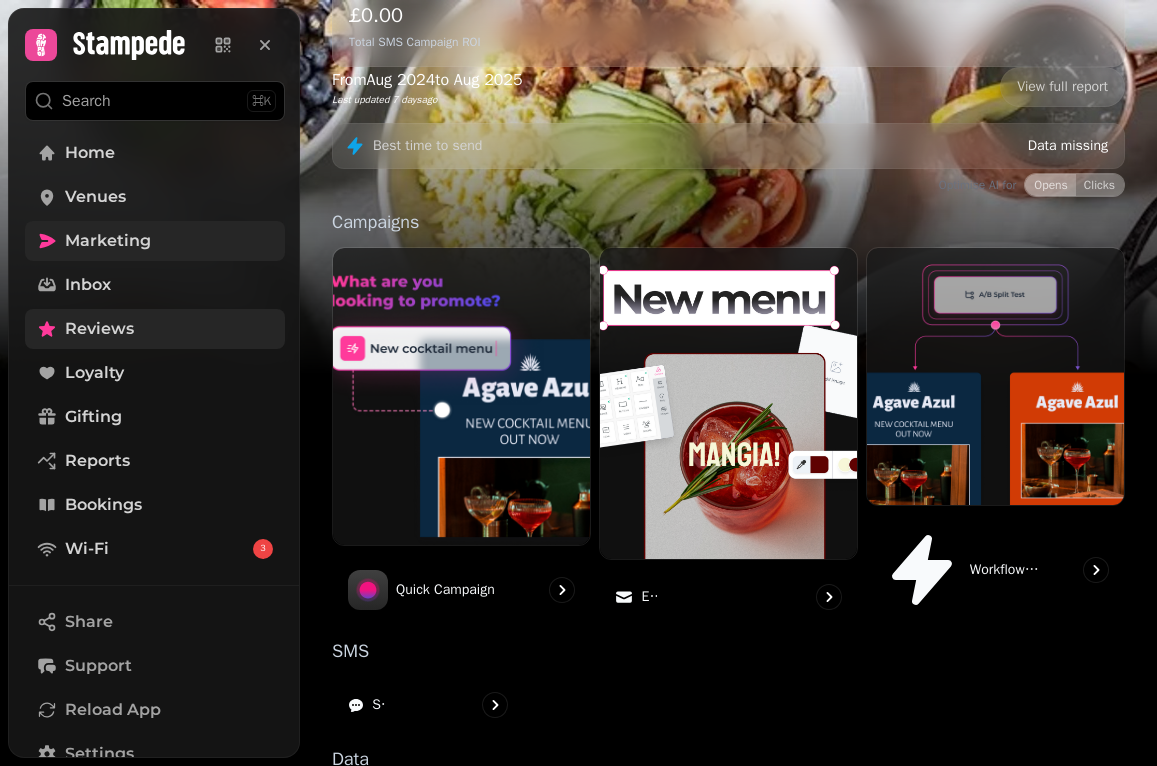 scroll, scrollTop: 427, scrollLeft: 0, axis: vertical 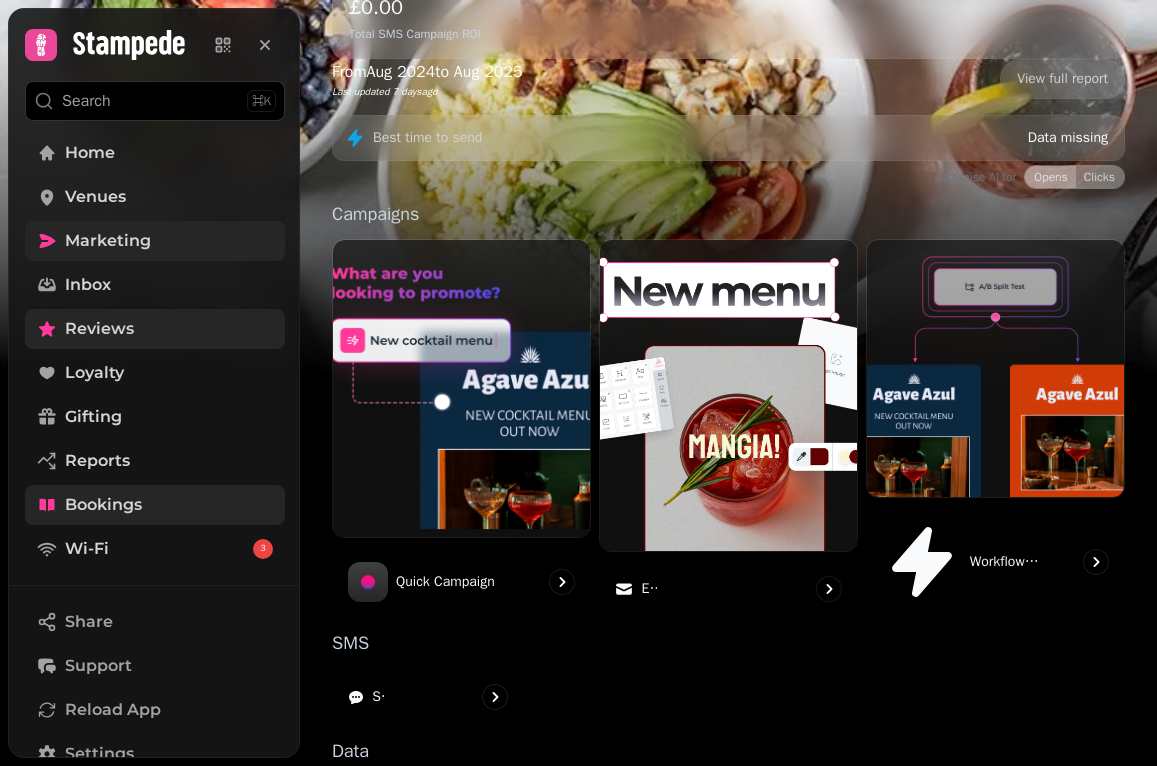 click on "Bookings" at bounding box center (155, 505) 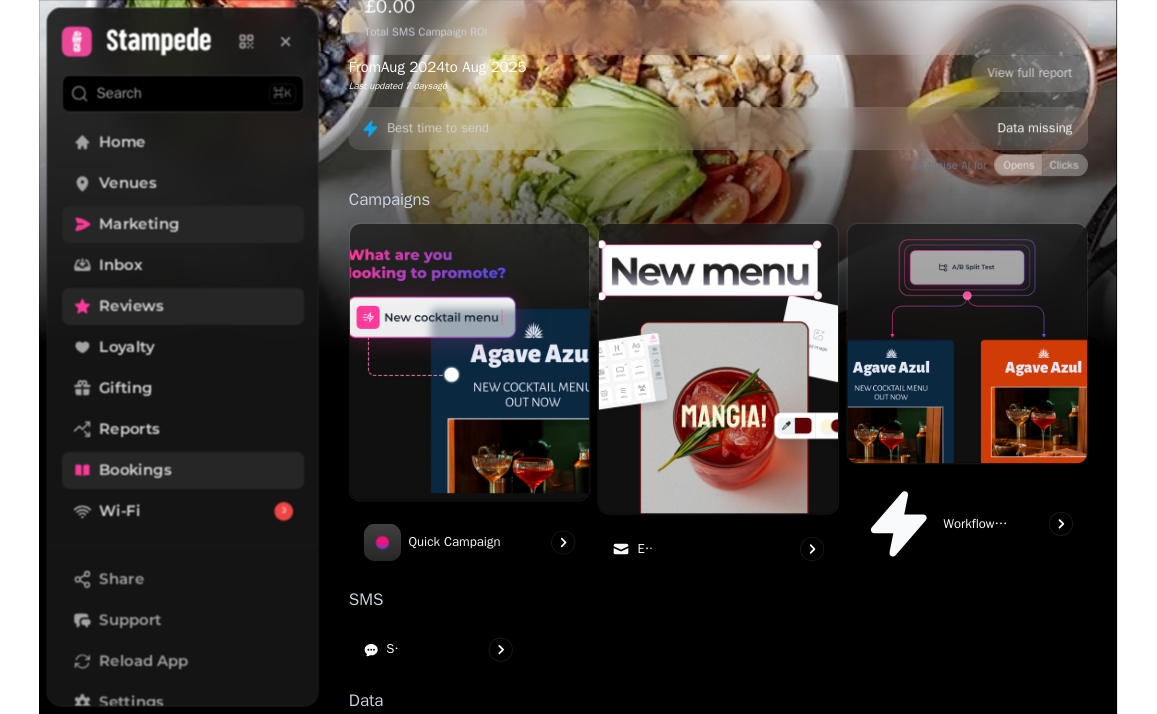 scroll, scrollTop: 0, scrollLeft: 0, axis: both 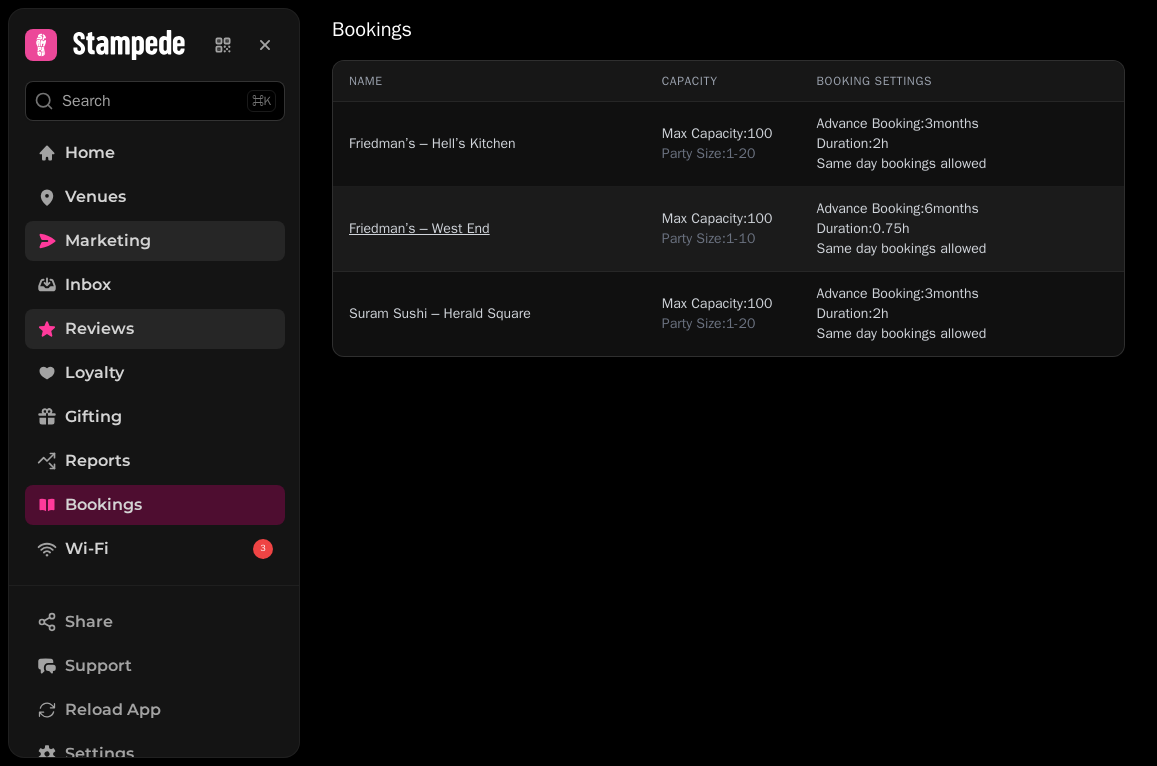 click on "Friedman’s – West End" at bounding box center [419, 229] 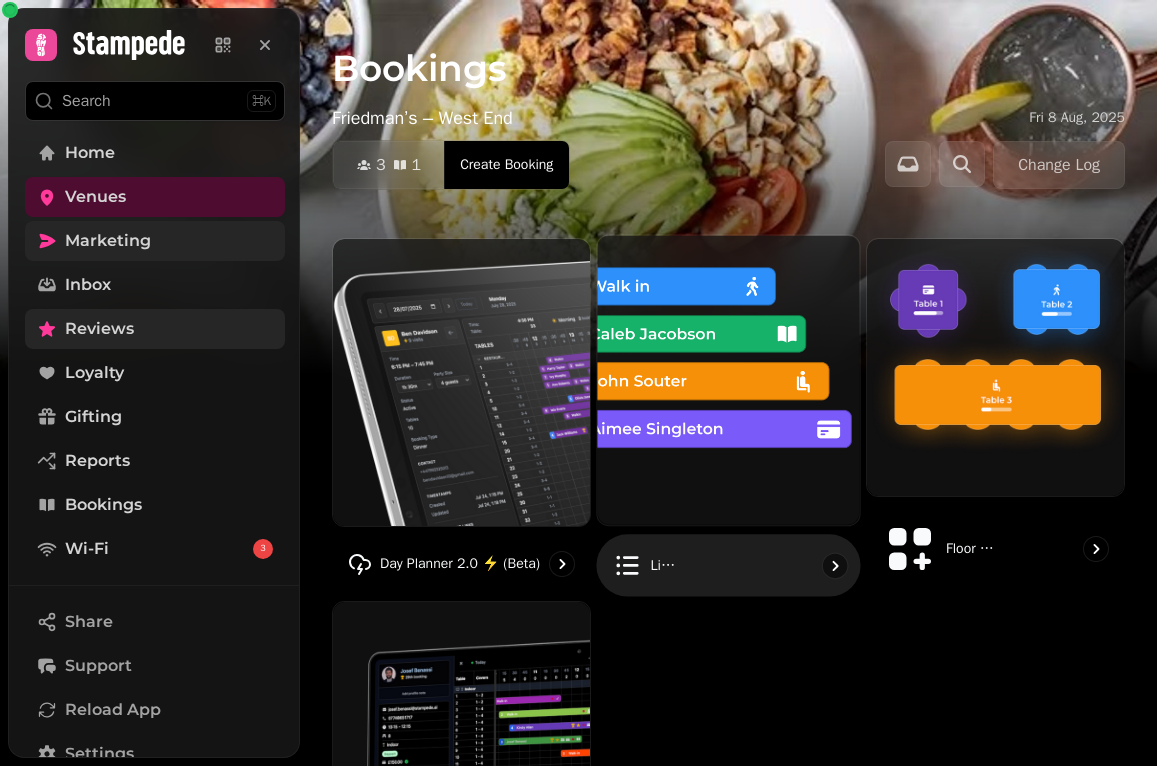 click on "List view" at bounding box center (663, 565) 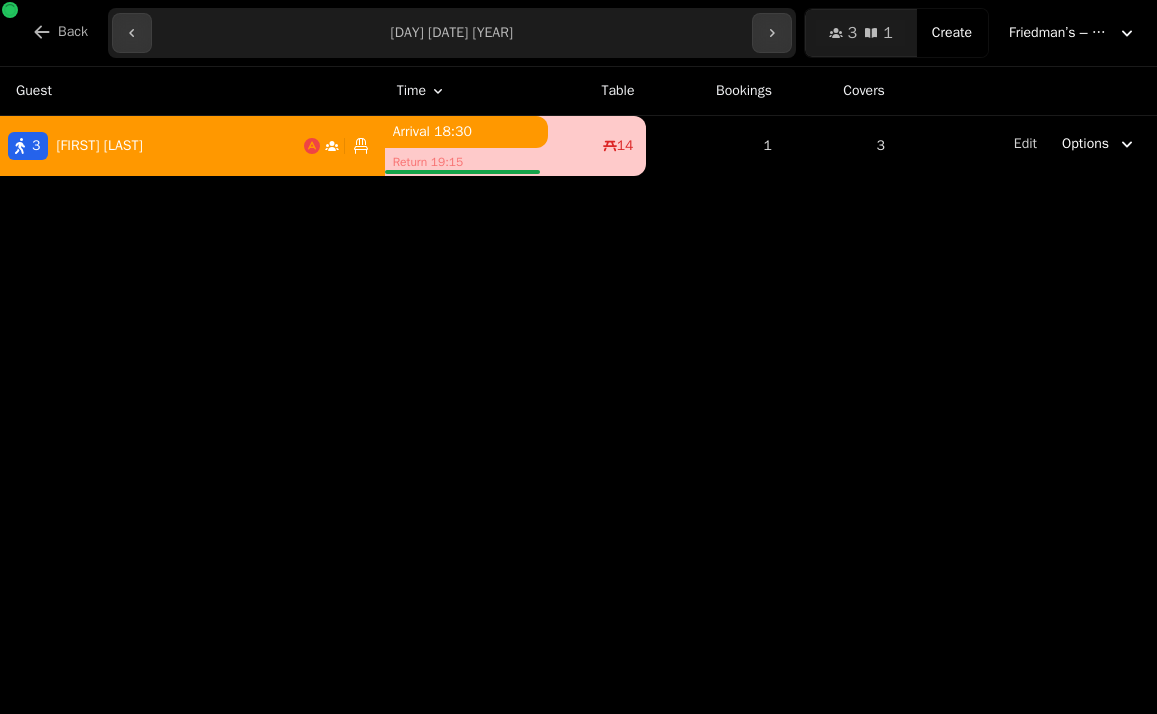 type on "**********" 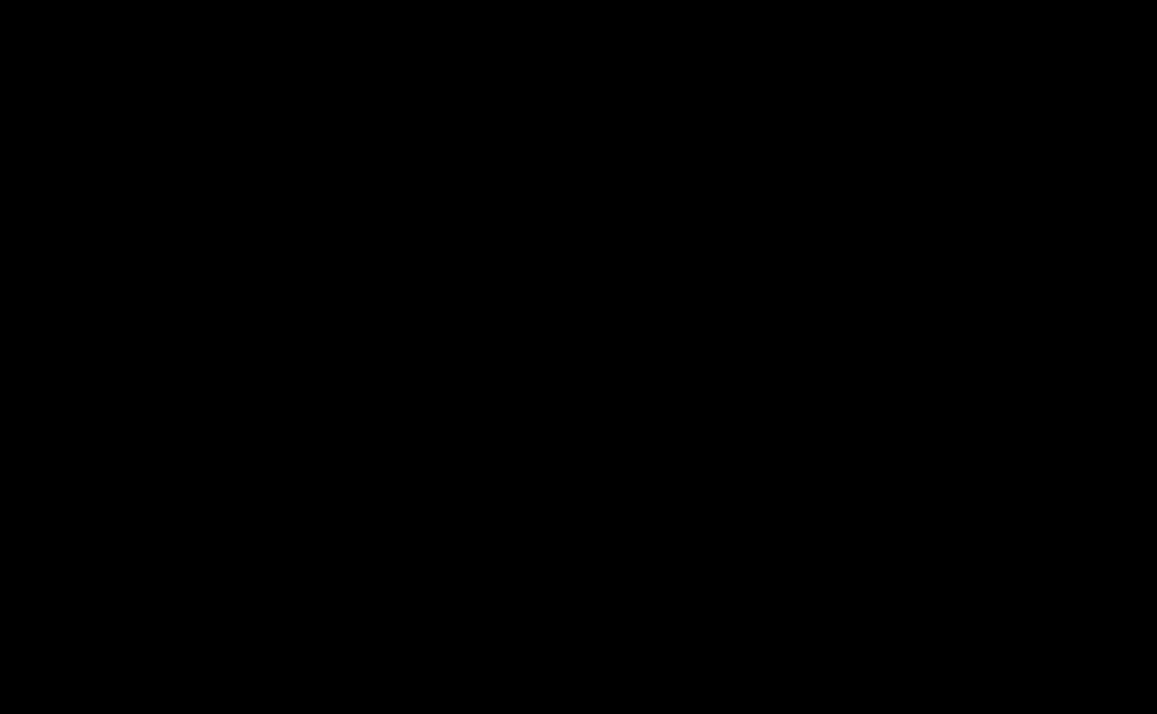 scroll, scrollTop: 0, scrollLeft: 0, axis: both 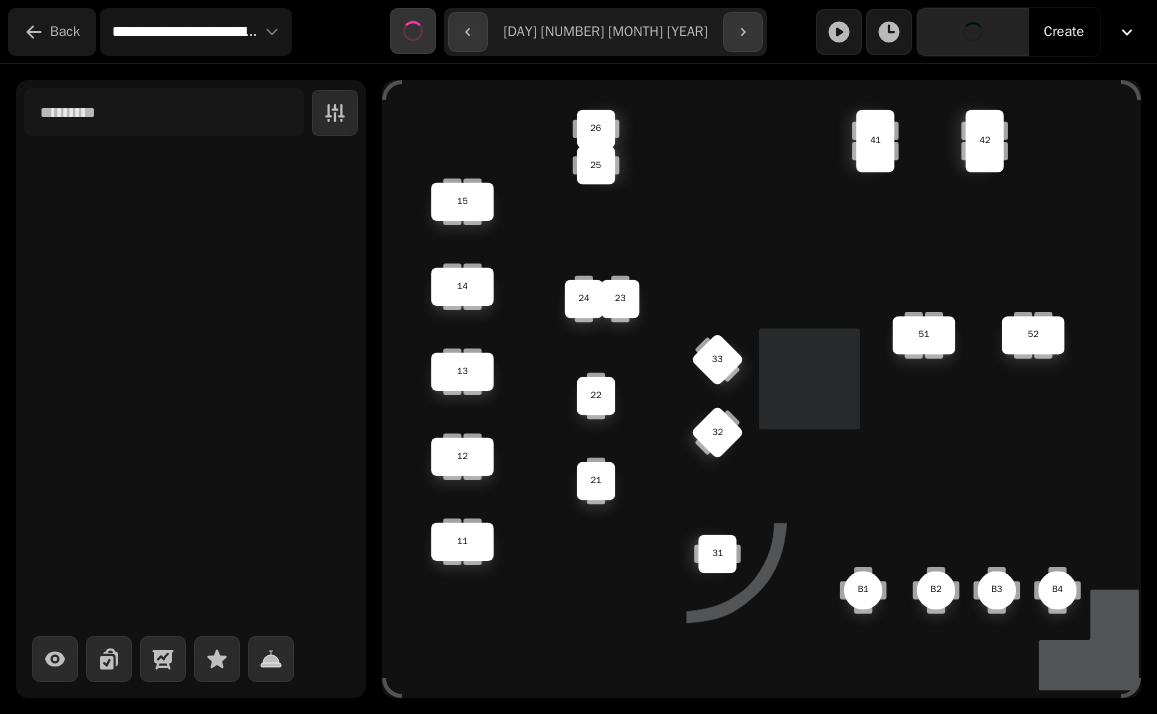 click 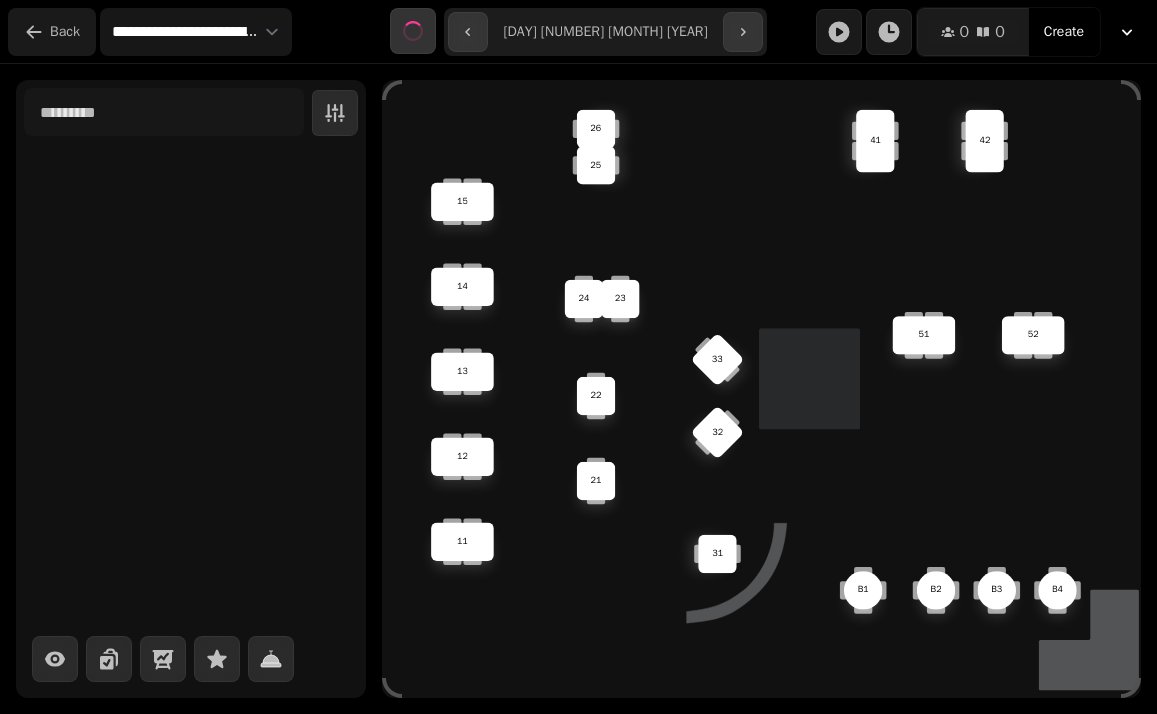 click on "Back" at bounding box center (65, 32) 